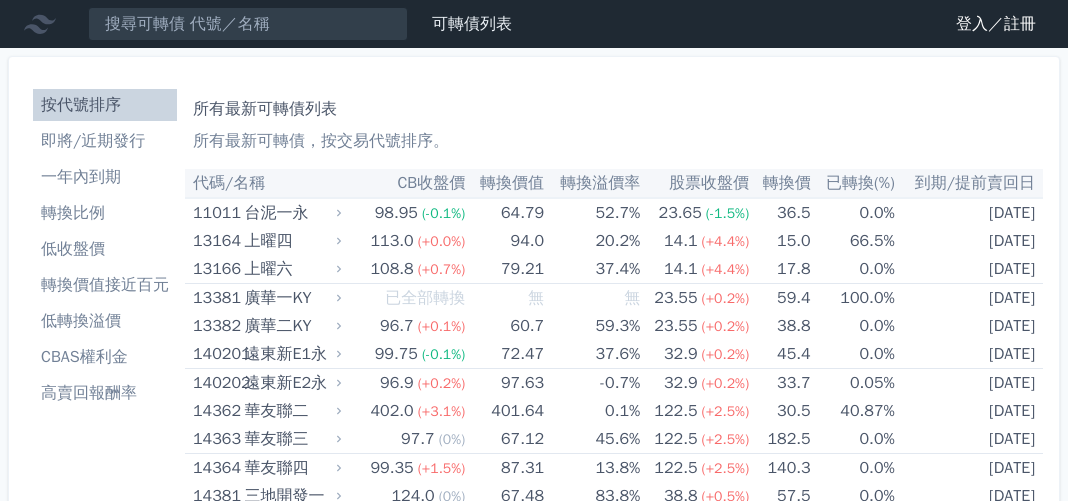 scroll, scrollTop: 0, scrollLeft: 0, axis: both 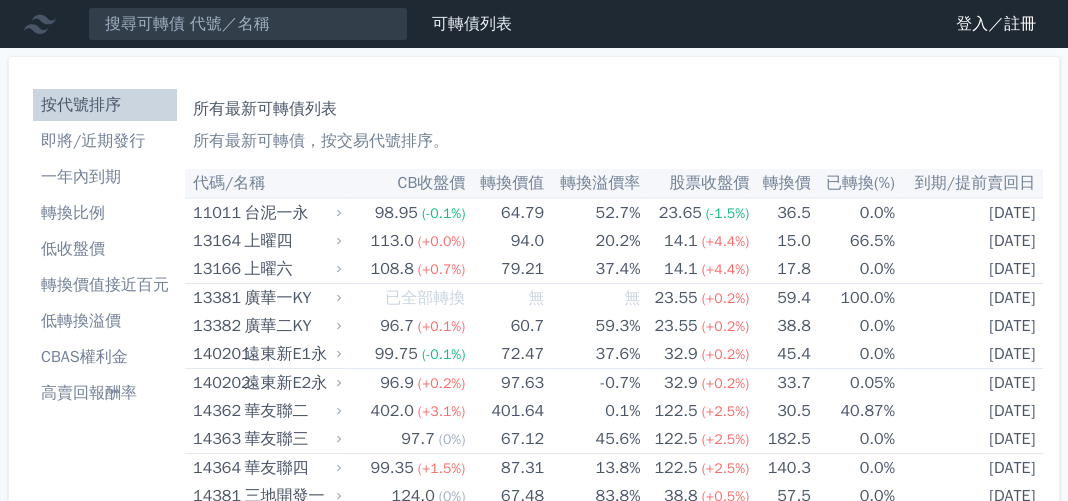 click on "CB收盤價" at bounding box center (406, 183) 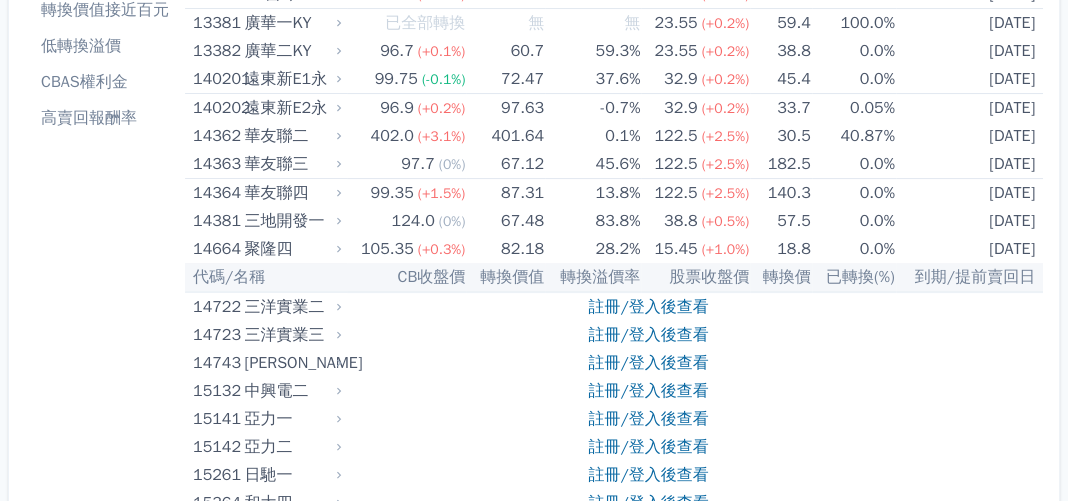 scroll, scrollTop: 400, scrollLeft: 0, axis: vertical 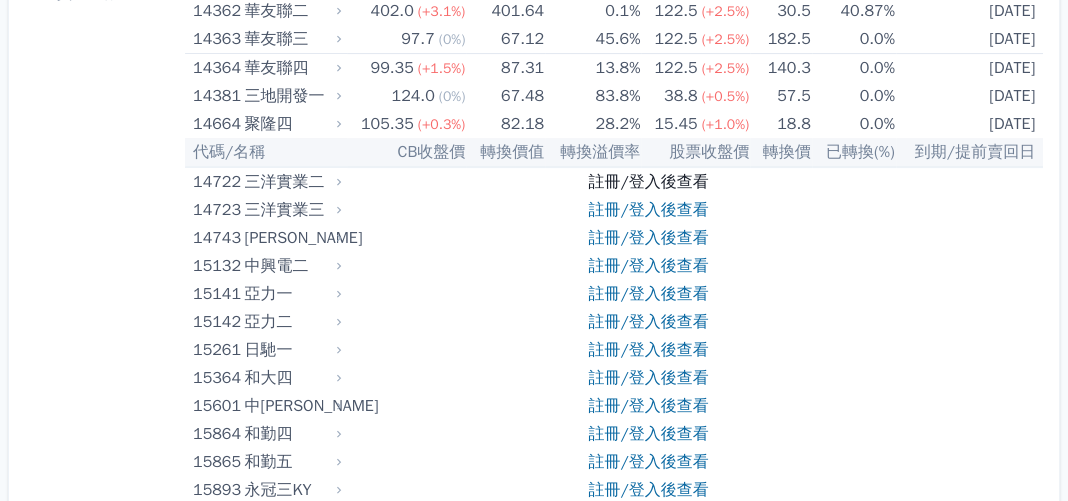 click on "註冊/登入後查看" at bounding box center [648, 182] 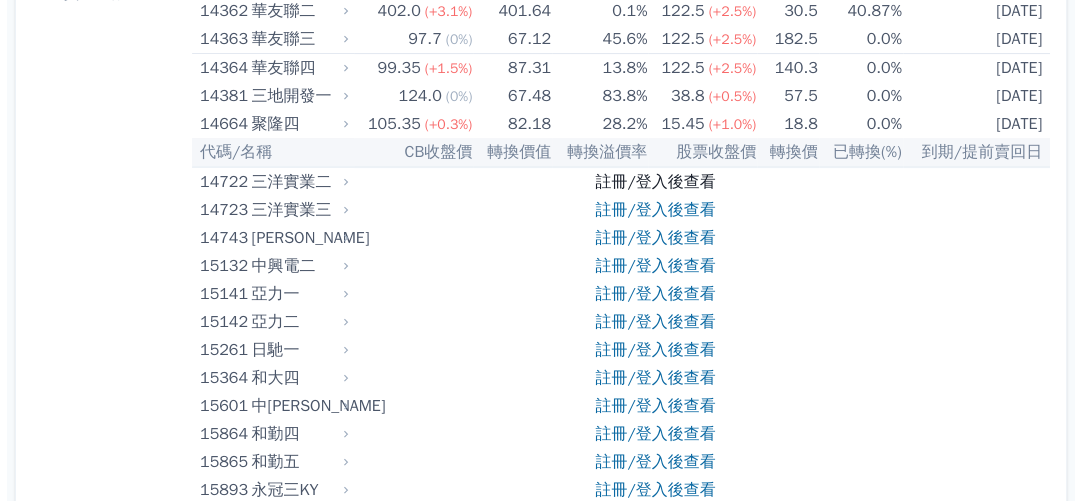 scroll, scrollTop: 0, scrollLeft: 0, axis: both 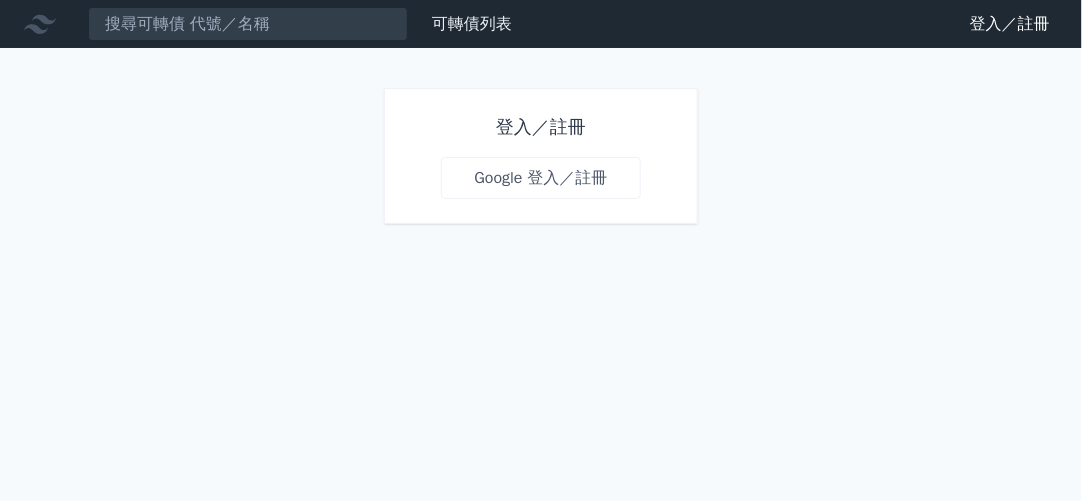 click on "Google 登入／註冊" at bounding box center [540, 178] 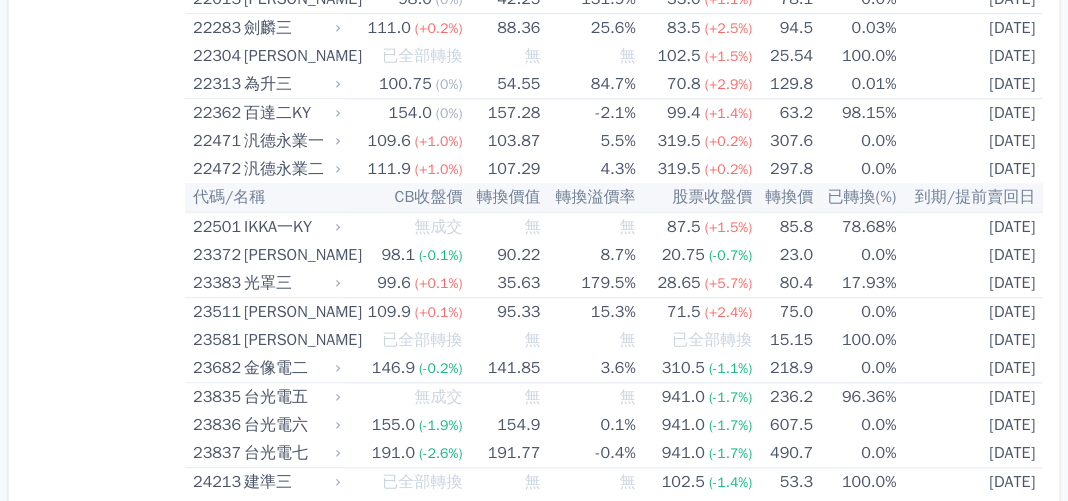 scroll, scrollTop: 1699, scrollLeft: 0, axis: vertical 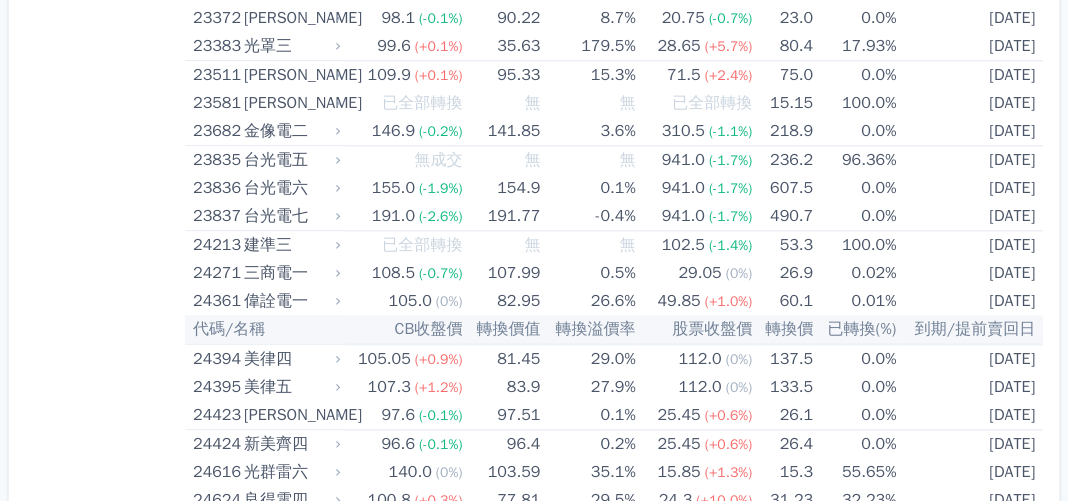click on "按代號排序
即將/近期發行
一年內到期
轉換比例
低收盤價
轉換價值接近百元
低轉換溢價
CBAS權利金
高賣回報酬率
所有最新可轉債列表
所有最新可轉債，按交易代號排序。
代碼/名稱
CB收盤價
轉換價值
轉換溢價率
股票收盤價
轉換價
已轉換(%)
到期/提前賣回日
11011
台泥一永
," at bounding box center [534, 4401] 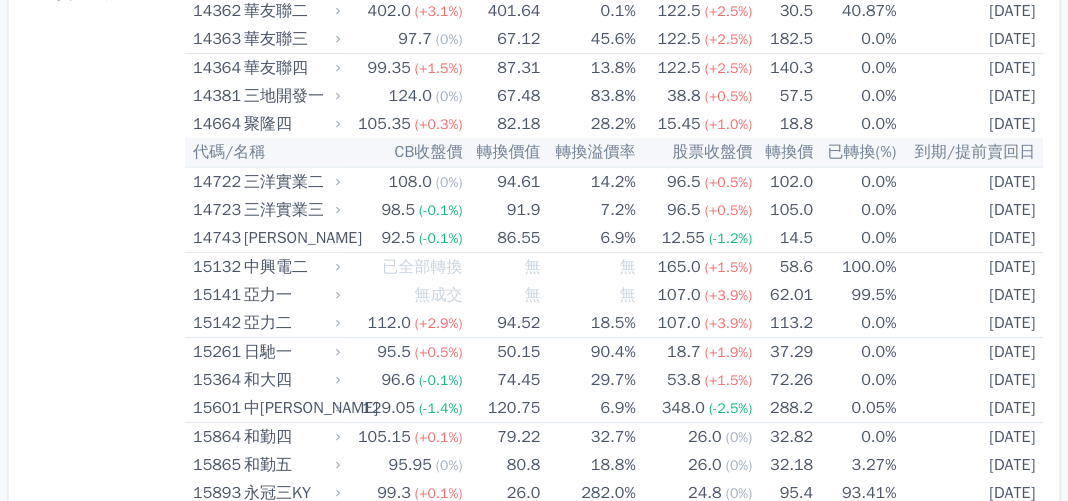 scroll, scrollTop: 0, scrollLeft: 0, axis: both 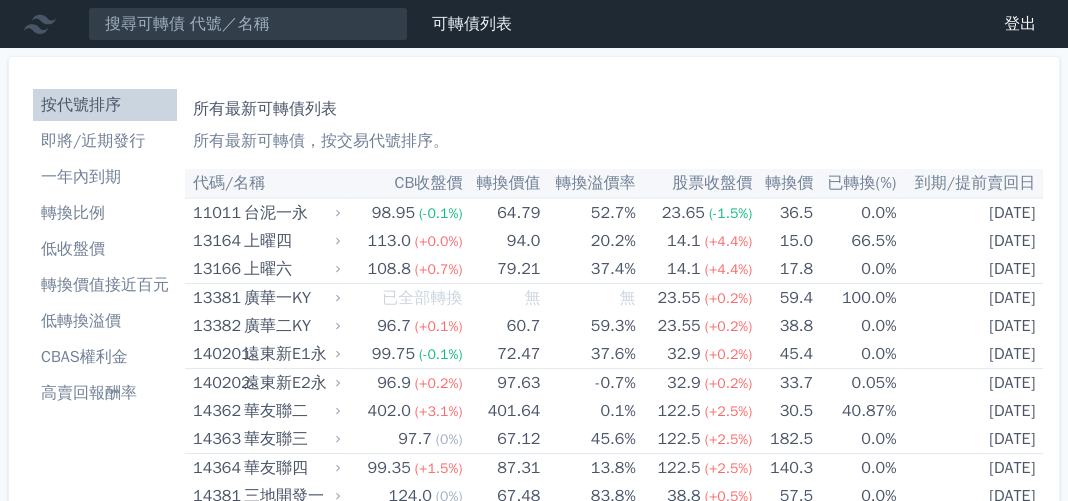 click on "轉換價值" at bounding box center (502, 183) 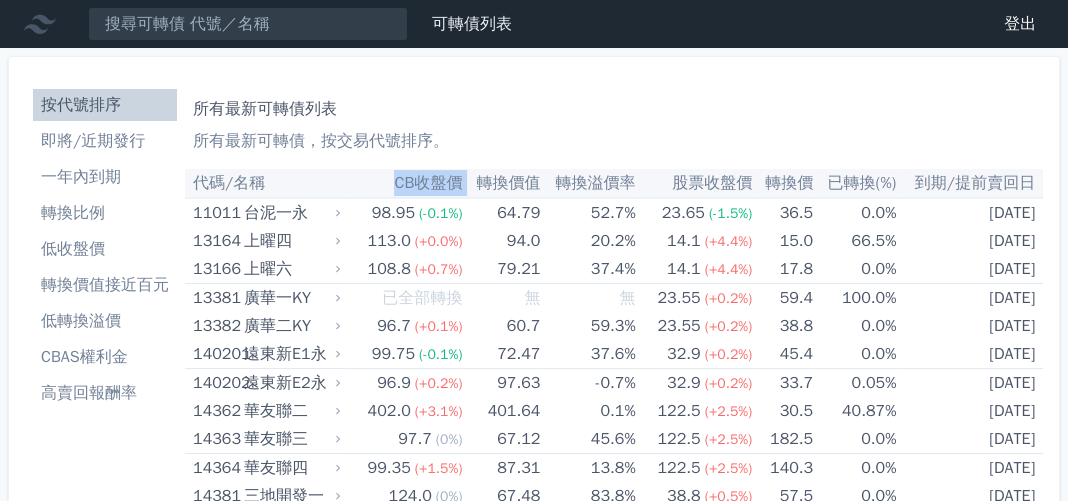drag, startPoint x: 381, startPoint y: 183, endPoint x: 461, endPoint y: 183, distance: 80 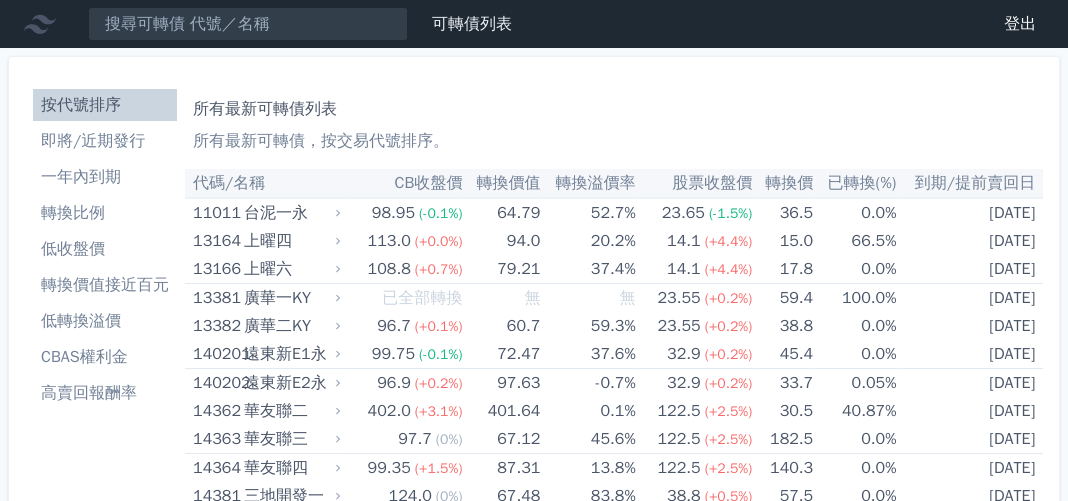 click on "轉換價值" at bounding box center [502, 183] 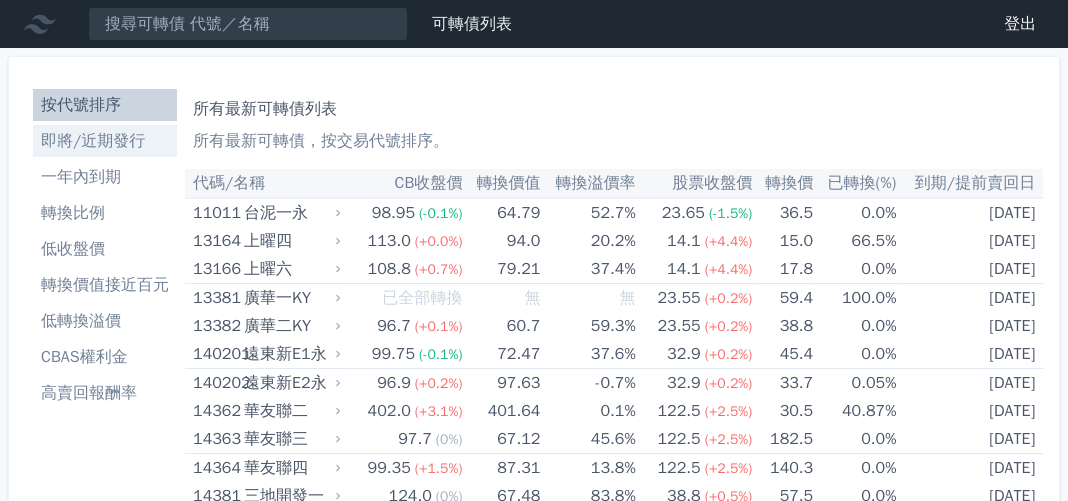 click on "即將/近期發行" at bounding box center (105, 141) 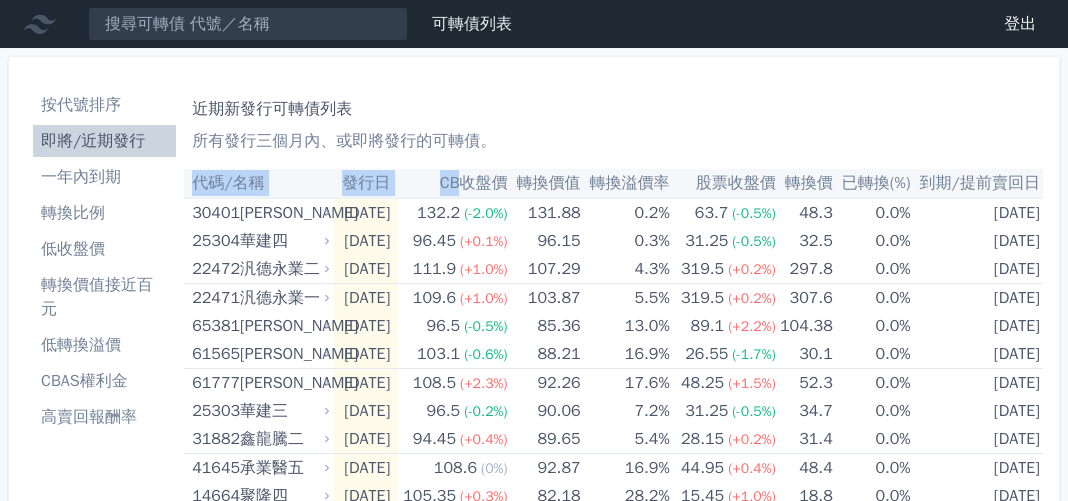 scroll, scrollTop: 0, scrollLeft: 22, axis: horizontal 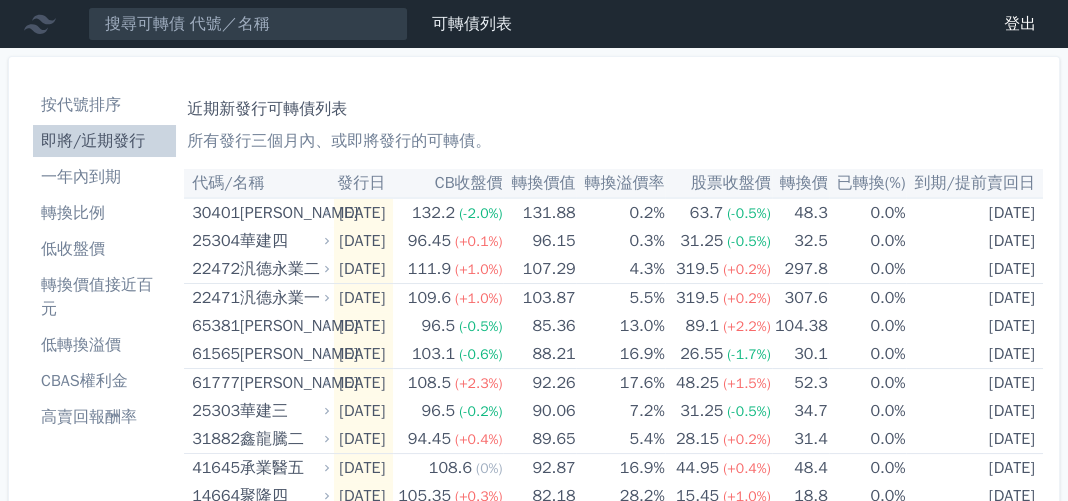 drag, startPoint x: 483, startPoint y: 184, endPoint x: 465, endPoint y: 188, distance: 18.439089 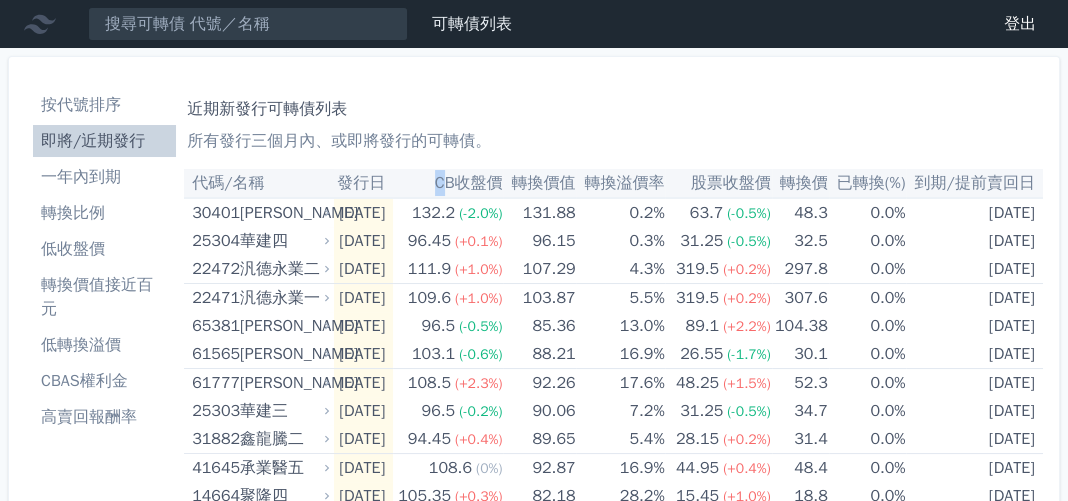 drag, startPoint x: 443, startPoint y: 182, endPoint x: 456, endPoint y: 183, distance: 13.038404 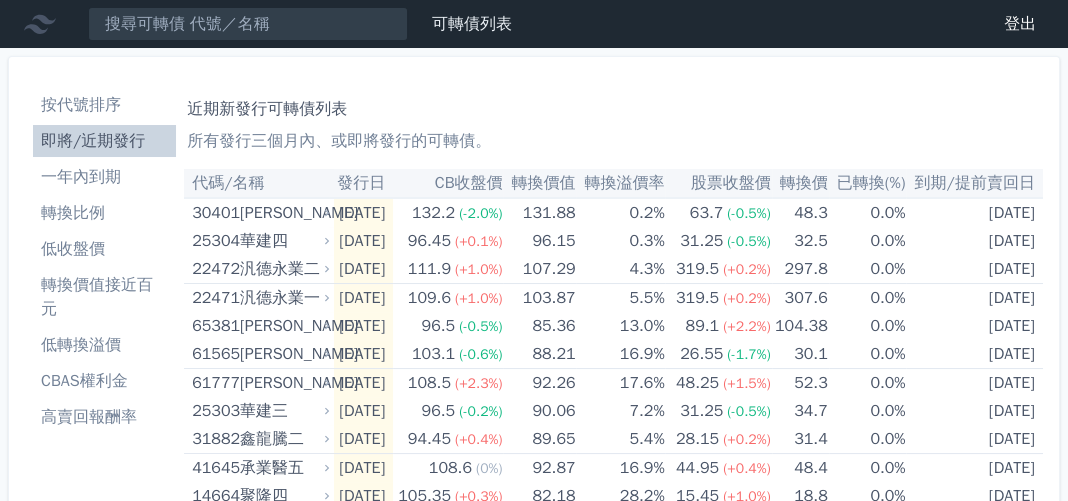 click on "按代號排序
即將/近期發行
一年內到期
轉換比例
低收盤價
轉換價值接近百元
低轉換溢價
CBAS權利金
高賣回報酬率
近期新發行可轉債列表
所有發行三個月內、或即將發行的可轉債。
代碼/名稱
發行日
CB收盤價
轉換價值
轉換溢價率
股票收盤價
轉換價
已轉換(%)
到期/提前賣回日
30401
遠見一 132.2" at bounding box center [534, 494] 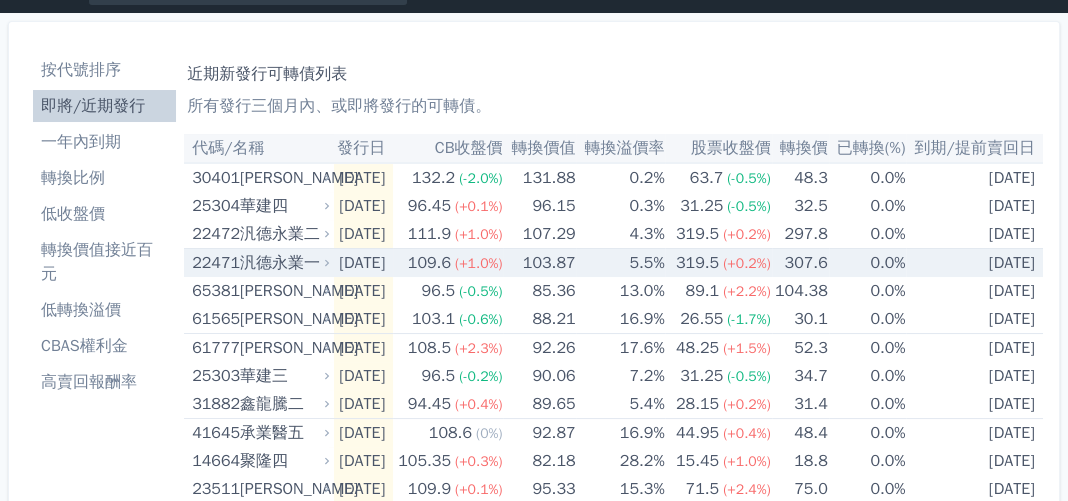 scroll, scrollTop: 0, scrollLeft: 0, axis: both 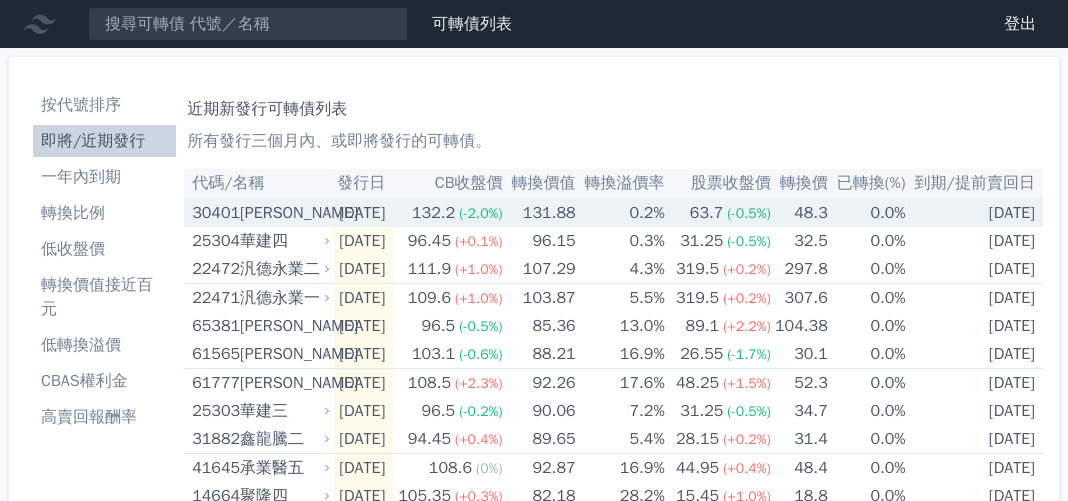 click on "(-2.0%)" at bounding box center (480, 213) 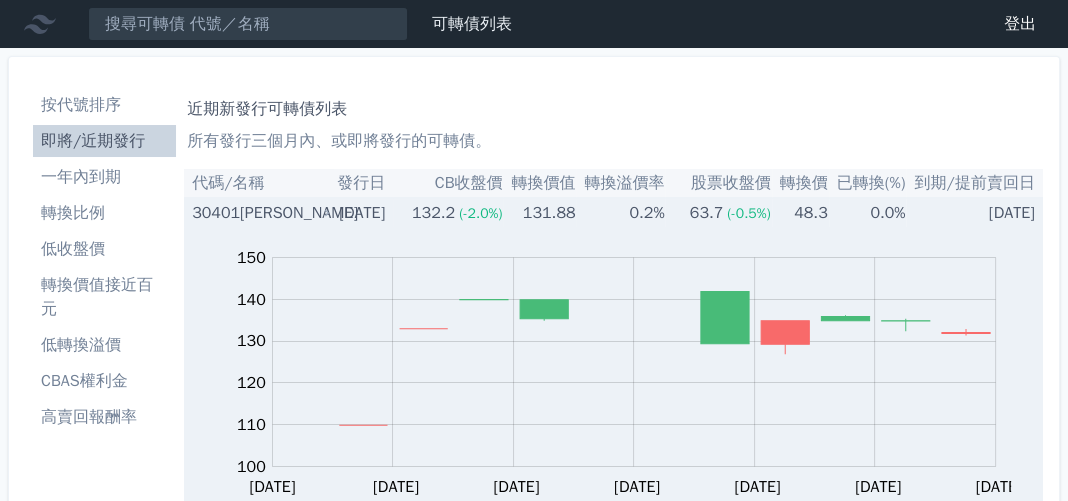 click on "(-2.0%)" at bounding box center [480, 213] 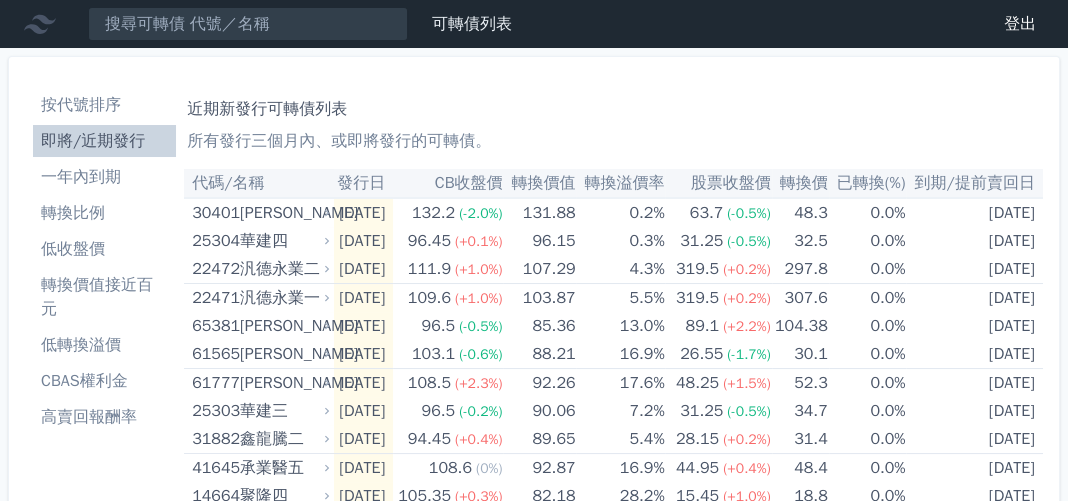 click on "CB收盤價" at bounding box center [448, 183] 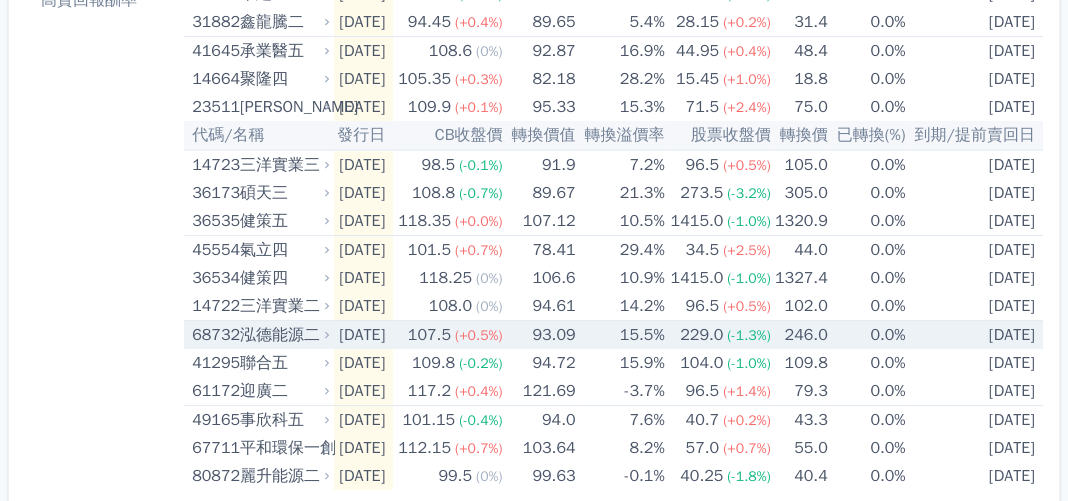 scroll, scrollTop: 448, scrollLeft: 0, axis: vertical 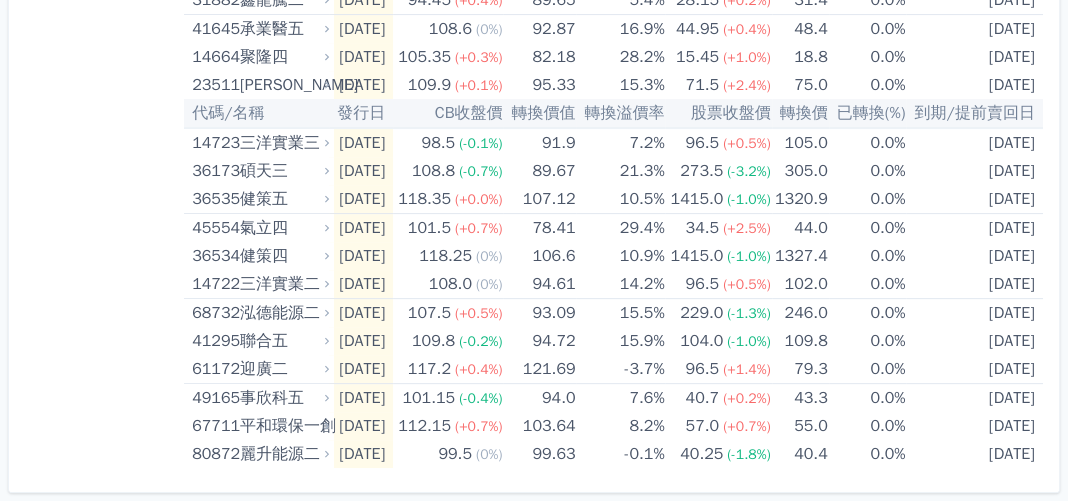 click on "按代號排序
即將/近期發行
一年內到期
轉換比例
低收盤價
轉換價值接近百元
低轉換溢價
CBAS權利金
高賣回報酬率" at bounding box center (104, 55) 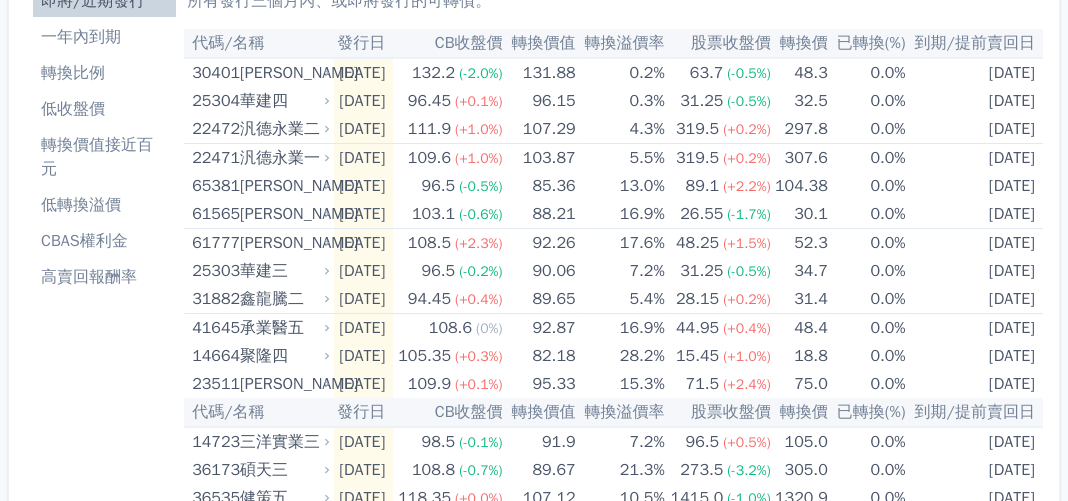 scroll, scrollTop: 0, scrollLeft: 0, axis: both 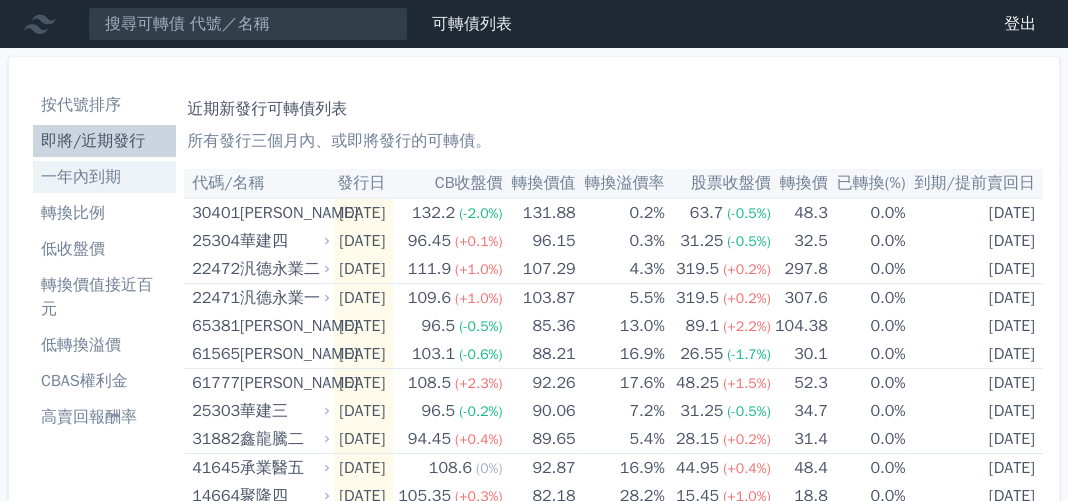 click on "一年內到期" at bounding box center (104, 177) 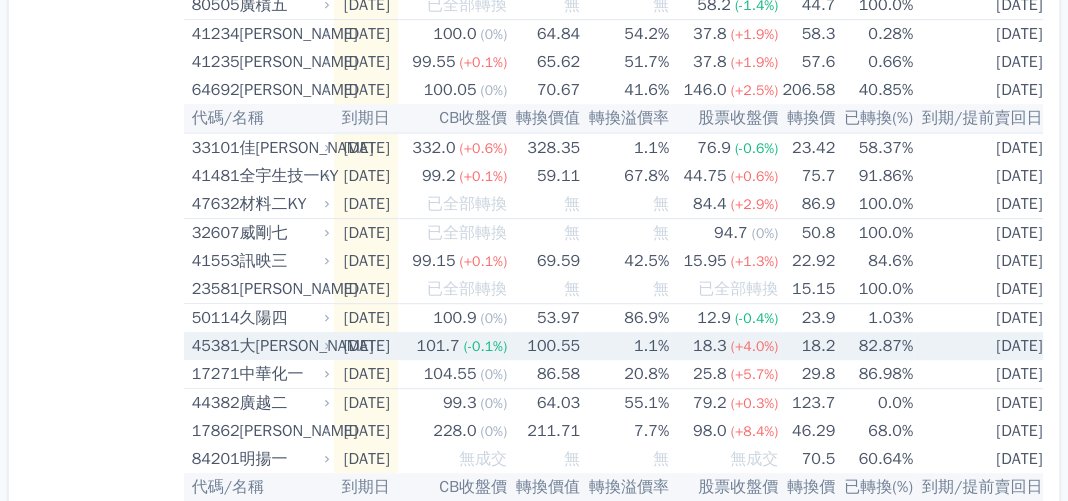 scroll, scrollTop: 899, scrollLeft: 0, axis: vertical 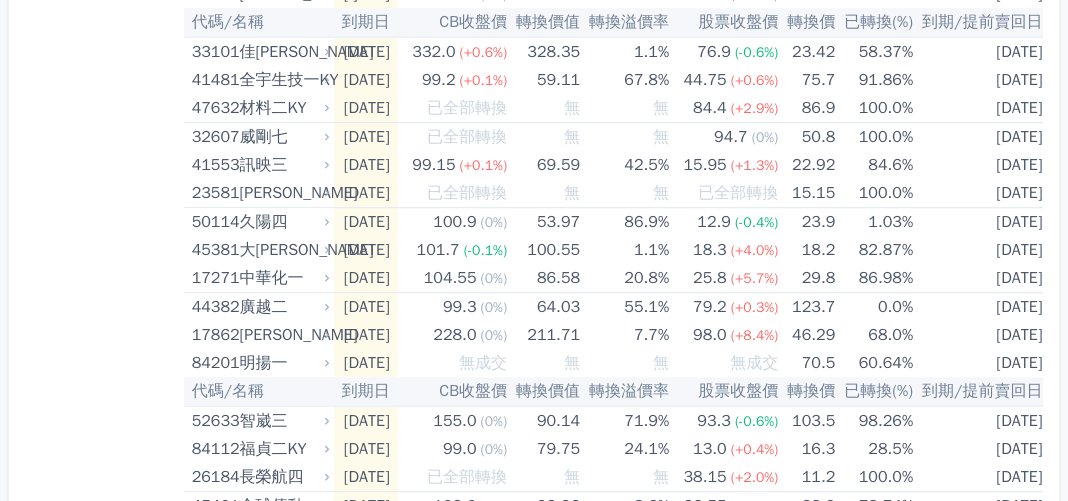 click on "按代號排序
即將/近期發行
一年內到期
轉換比例
低收盤價
轉換價值接近百元
低轉換溢價
CBAS權利金
高賣回報酬率" at bounding box center [104, 787] 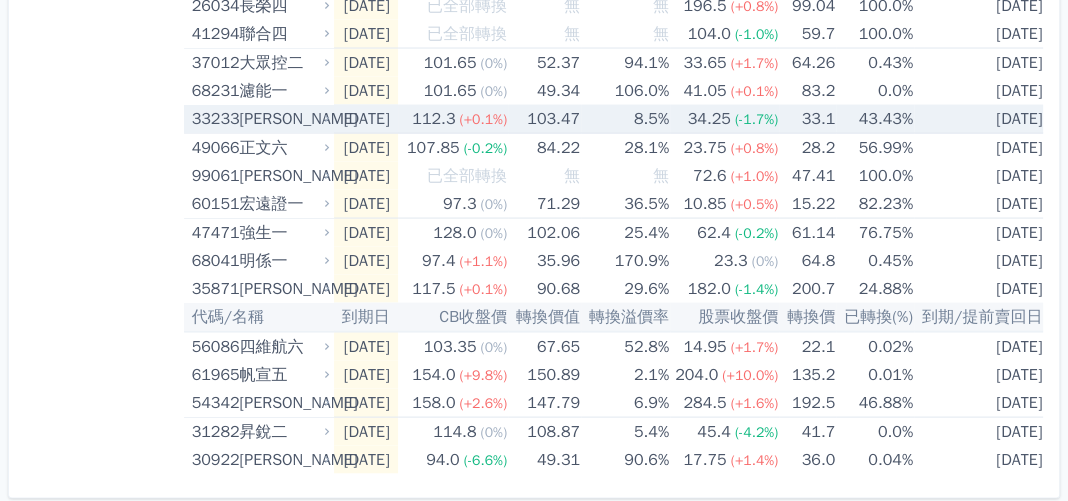 scroll, scrollTop: 2822, scrollLeft: 0, axis: vertical 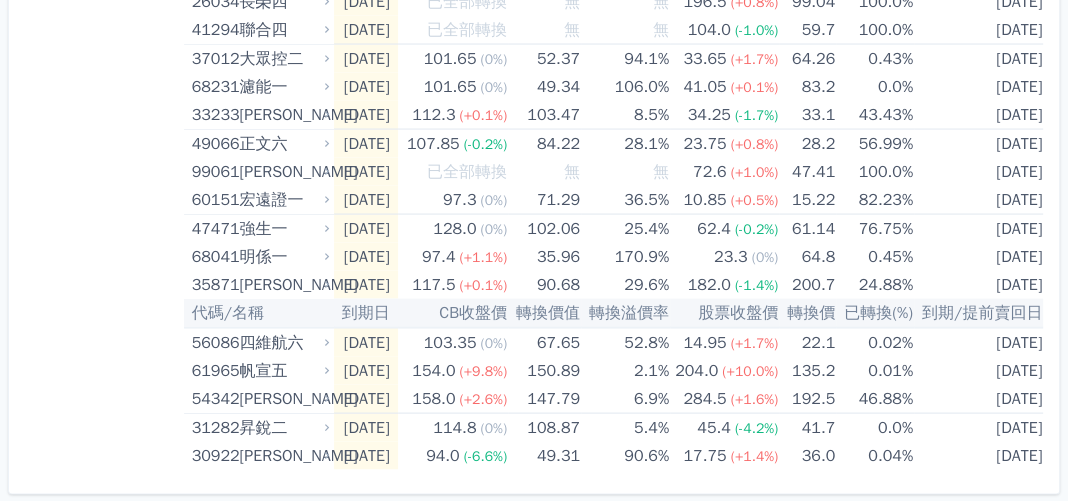 click on "按代號排序
即將/近期發行
一年內到期
轉換比例
低收盤價
轉換價值接近百元
低轉換溢價
CBAS權利金
高賣回報酬率" at bounding box center (104, -1136) 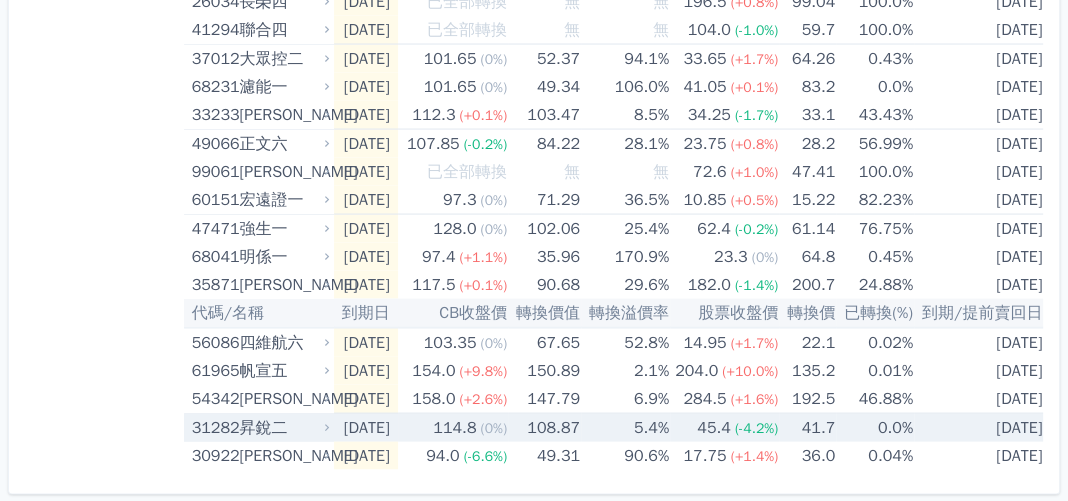 scroll, scrollTop: 2722, scrollLeft: 0, axis: vertical 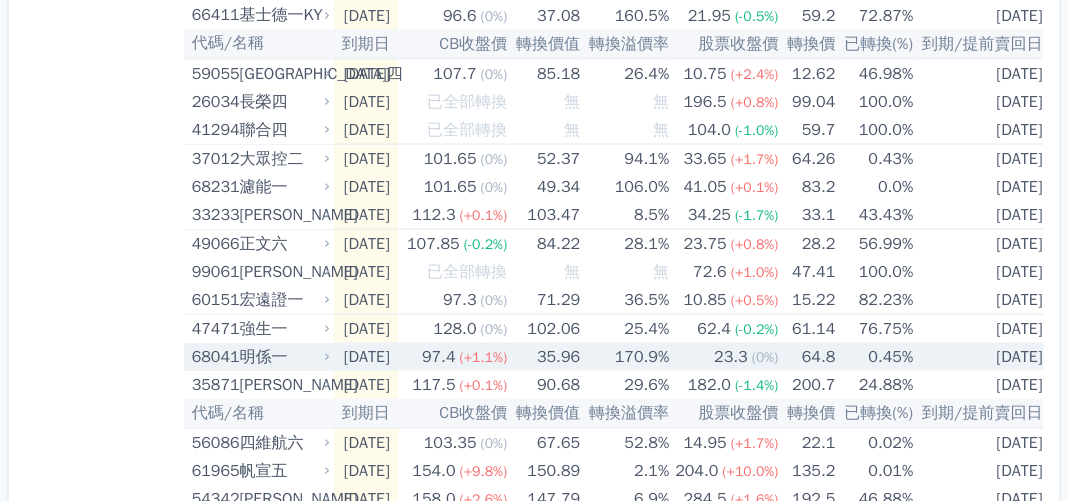 click on "35.96" at bounding box center (544, 357) 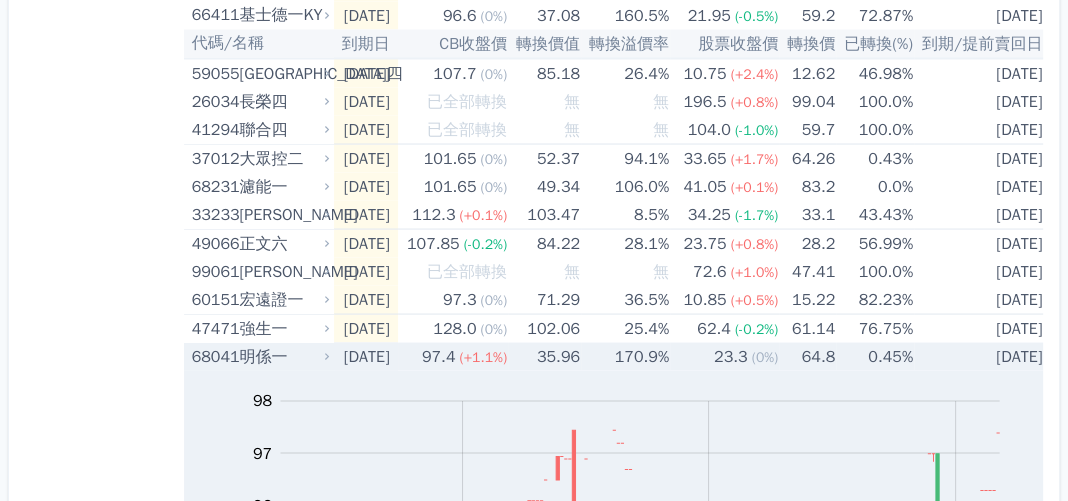 click on "35.96" at bounding box center (544, 357) 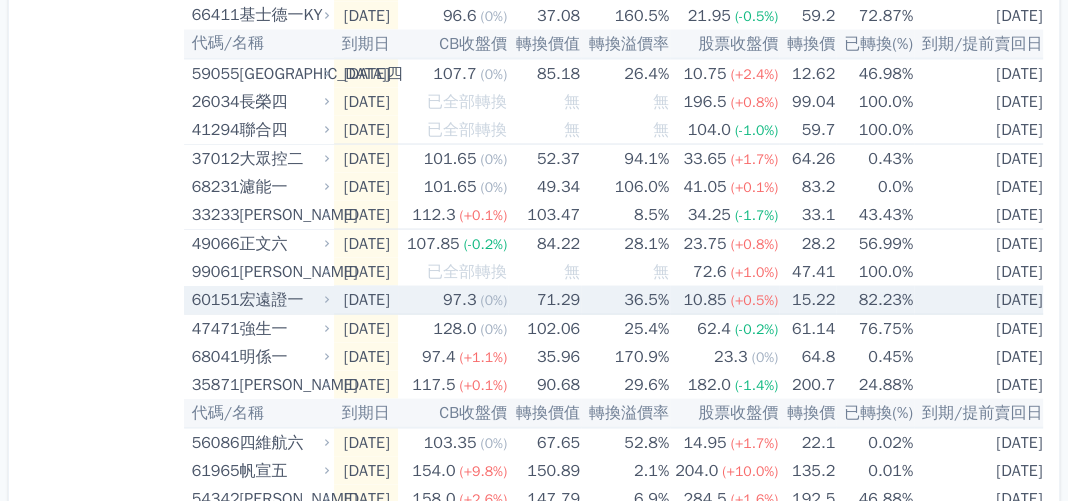 click on "71.29" at bounding box center (544, 300) 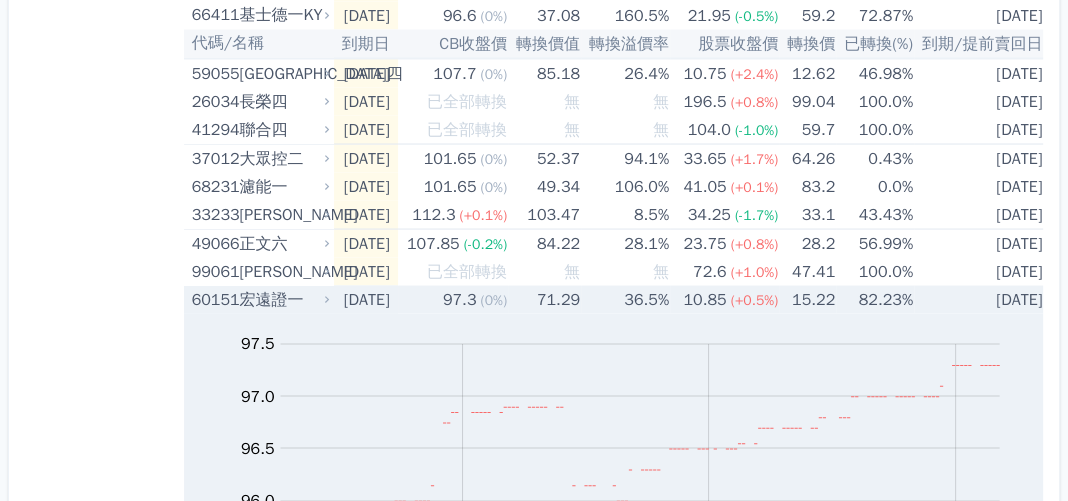 click on "71.29" at bounding box center (544, 300) 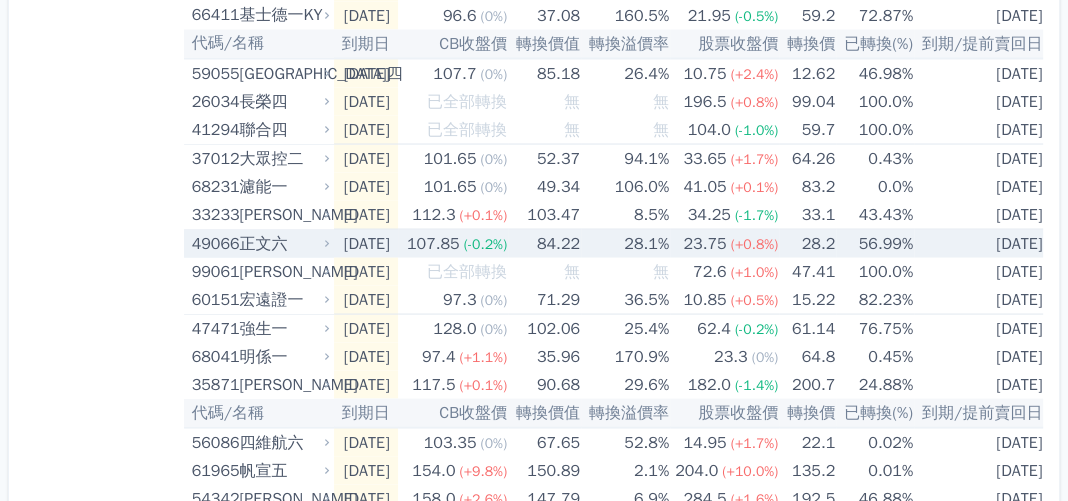 scroll, scrollTop: 2522, scrollLeft: 0, axis: vertical 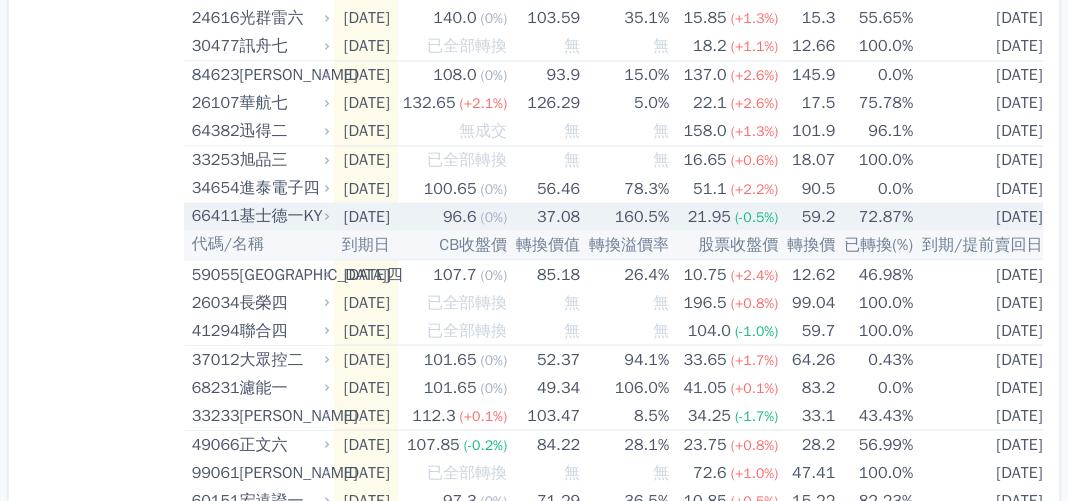 click on "37.08" at bounding box center (544, 216) 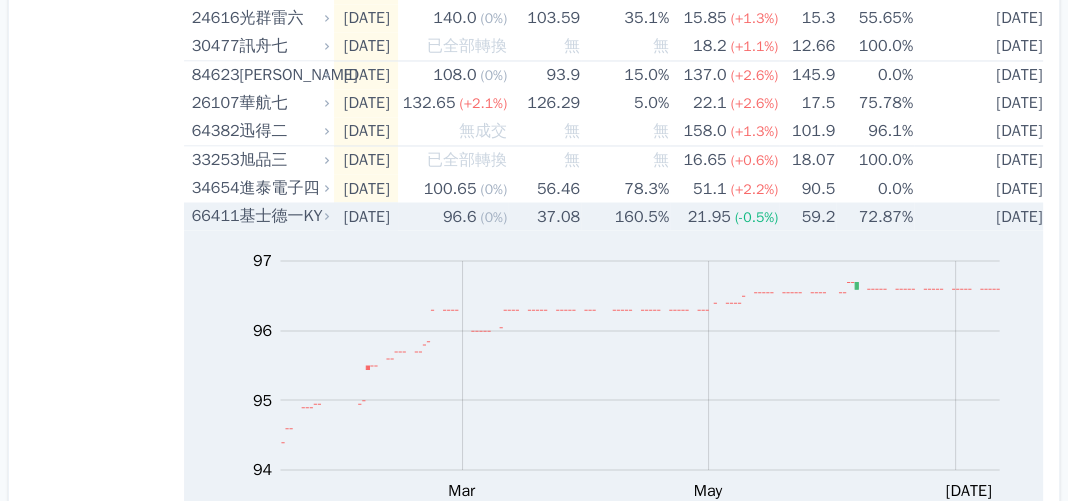 click on "37.08" at bounding box center (544, 216) 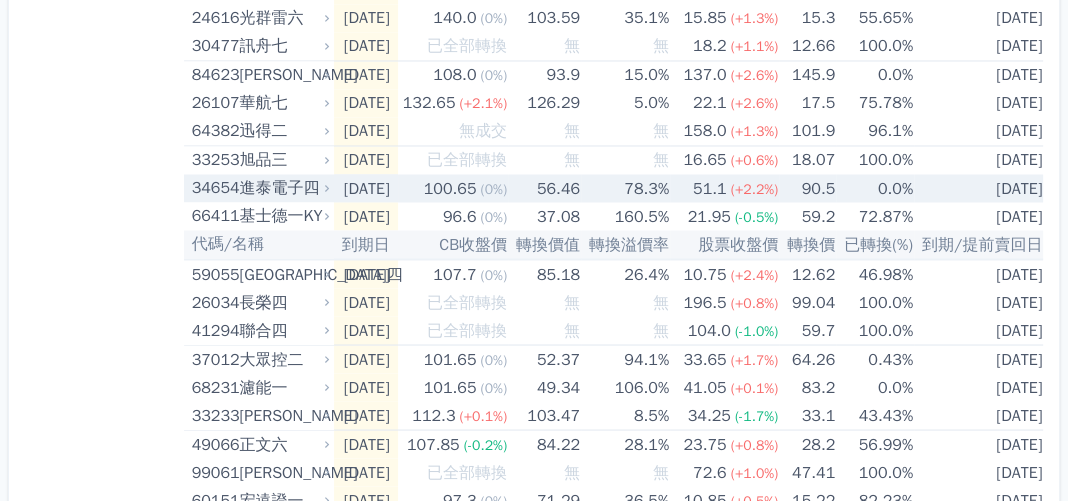 click on "56.46" at bounding box center (544, 188) 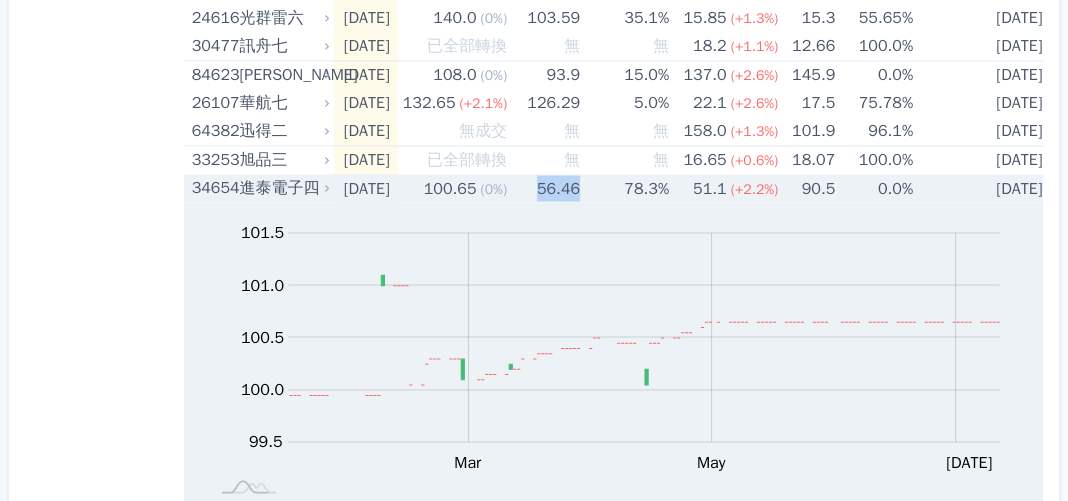 click on "56.46" at bounding box center [544, 188] 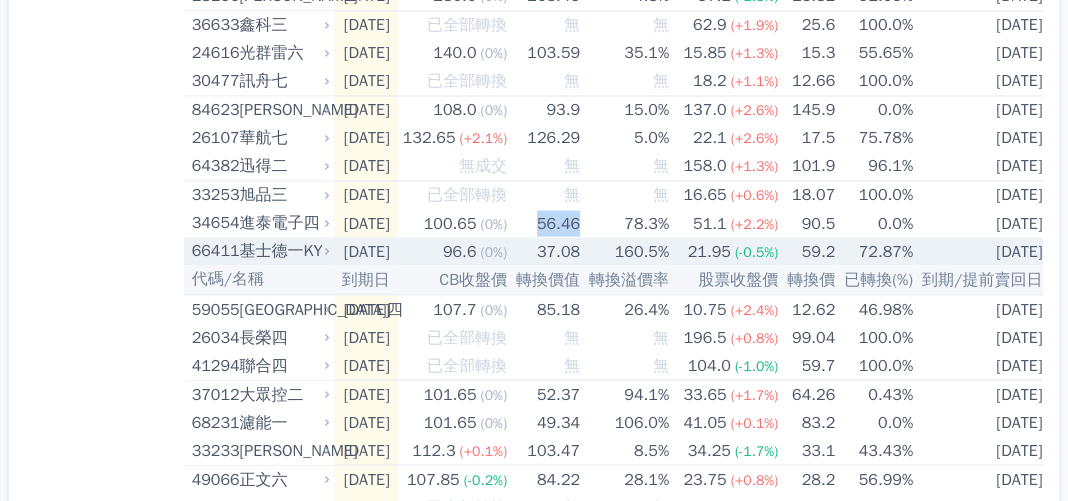 scroll, scrollTop: 2422, scrollLeft: 0, axis: vertical 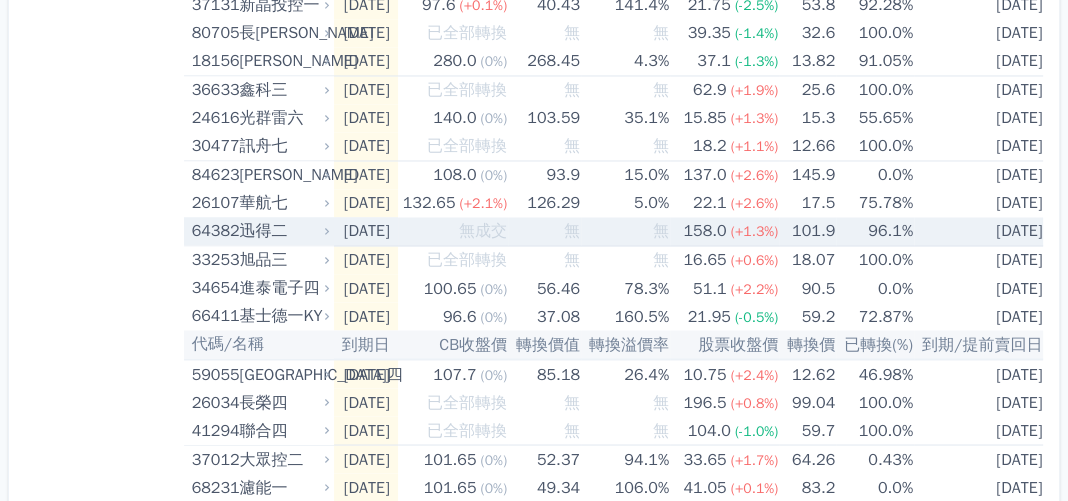 click on "無成交" at bounding box center [483, 231] 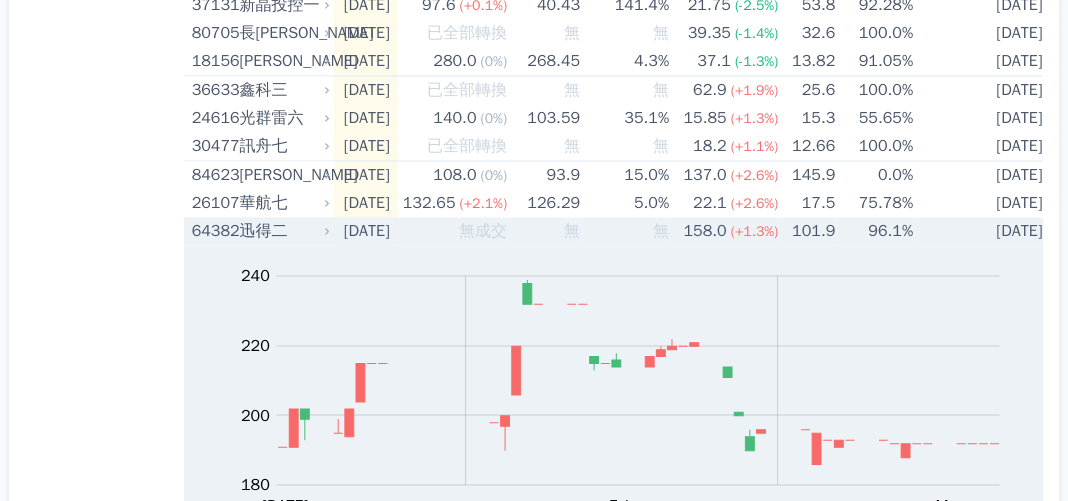 click on "無成交" at bounding box center (483, 231) 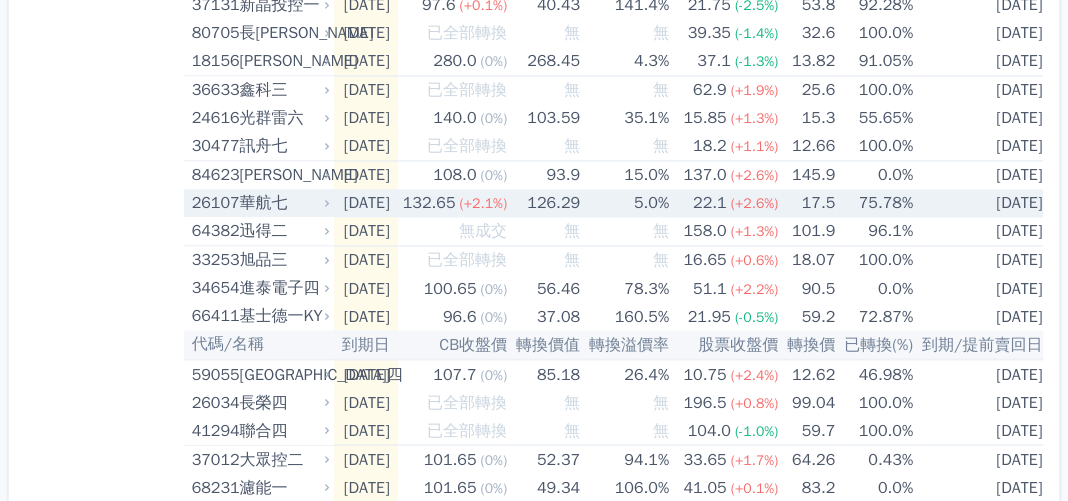 click on "(+2.1%)" at bounding box center [483, 203] 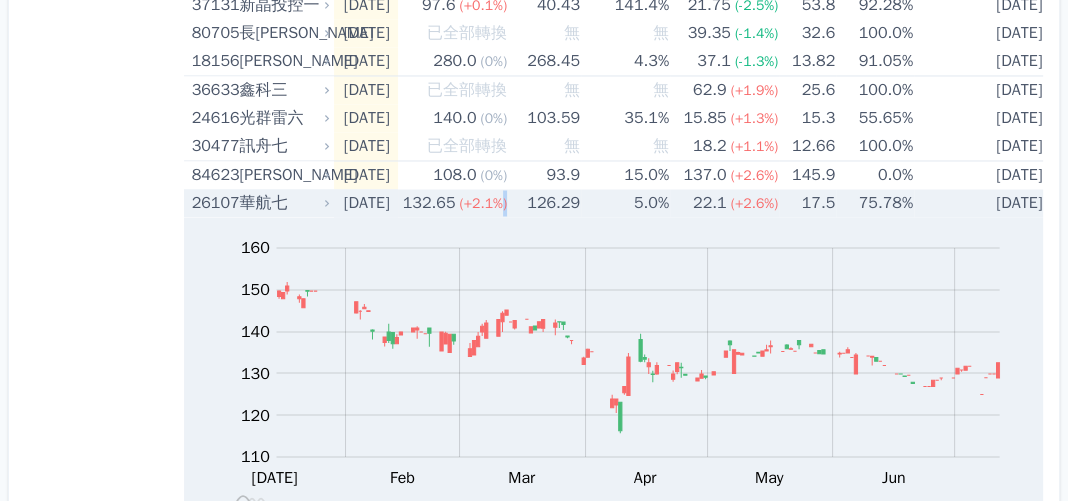 click on "(+2.1%)" at bounding box center (483, 203) 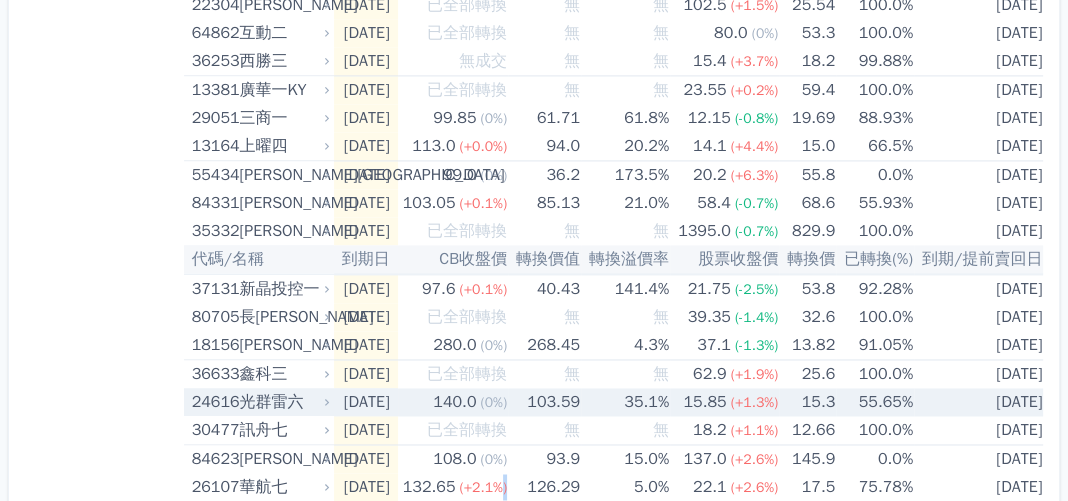 scroll, scrollTop: 2122, scrollLeft: 0, axis: vertical 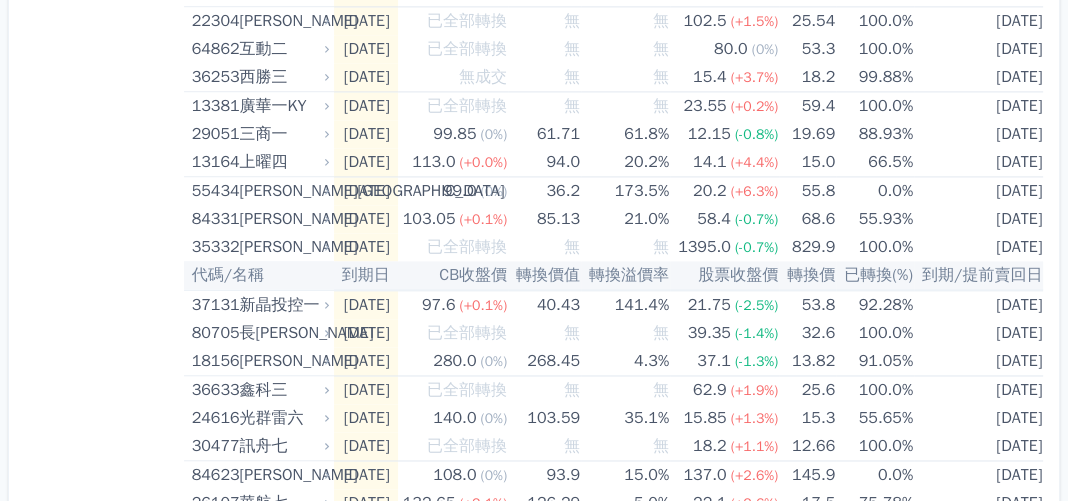 click on "按代號排序
即將/近期發行
一年內到期
轉換比例
低收盤價
轉換價值接近百元
低轉換溢價
CBAS權利金
高賣回報酬率" at bounding box center (104, -436) 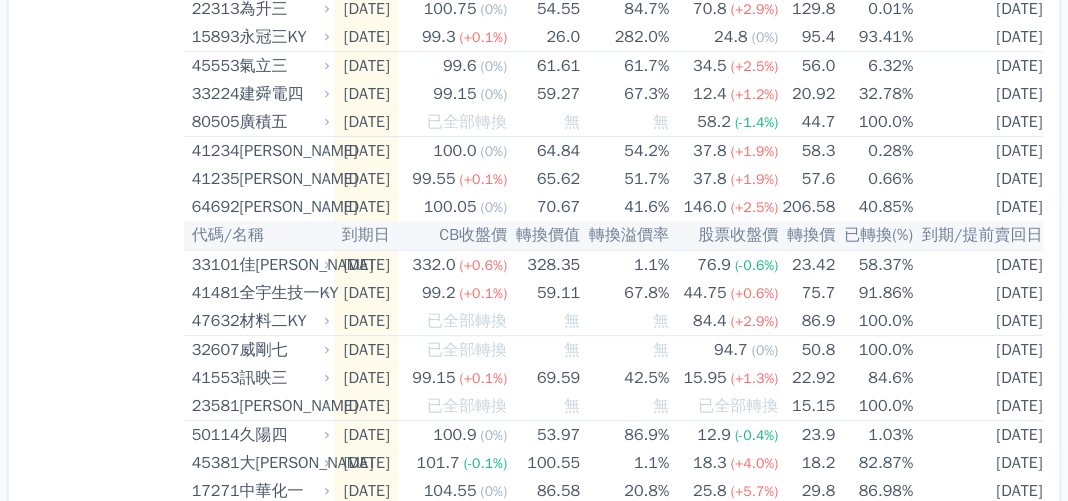 scroll, scrollTop: 0, scrollLeft: 0, axis: both 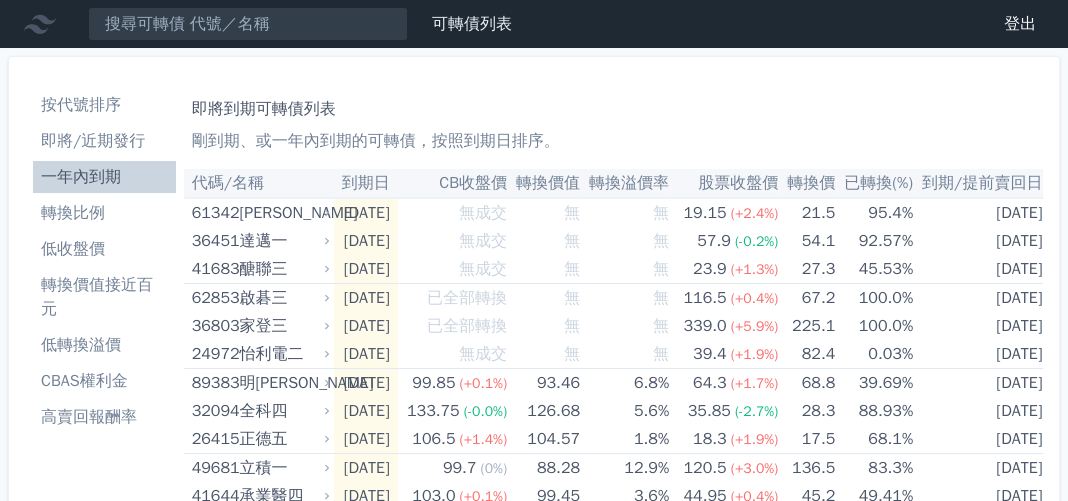 drag, startPoint x: 142, startPoint y: 461, endPoint x: 140, endPoint y: 177, distance: 284.00705 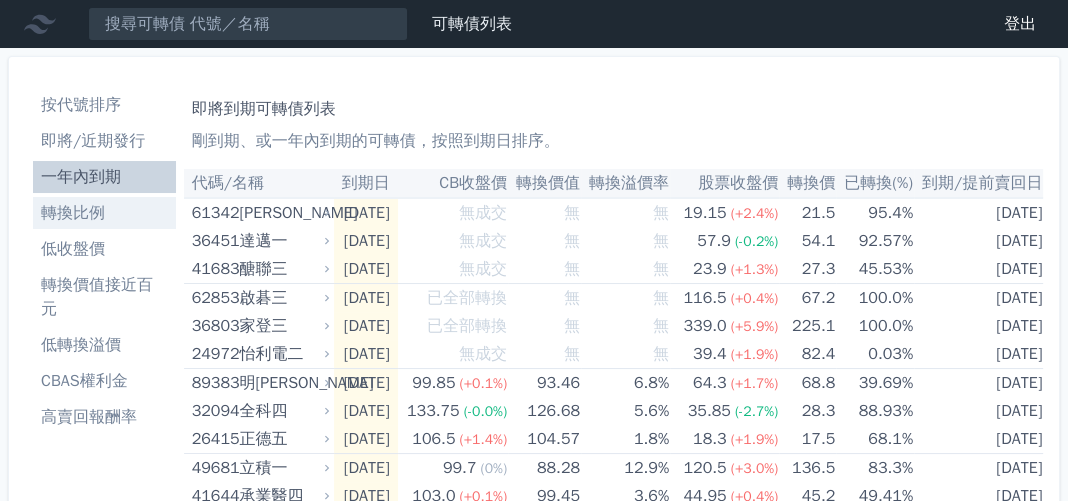 click on "轉換比例" at bounding box center (104, 213) 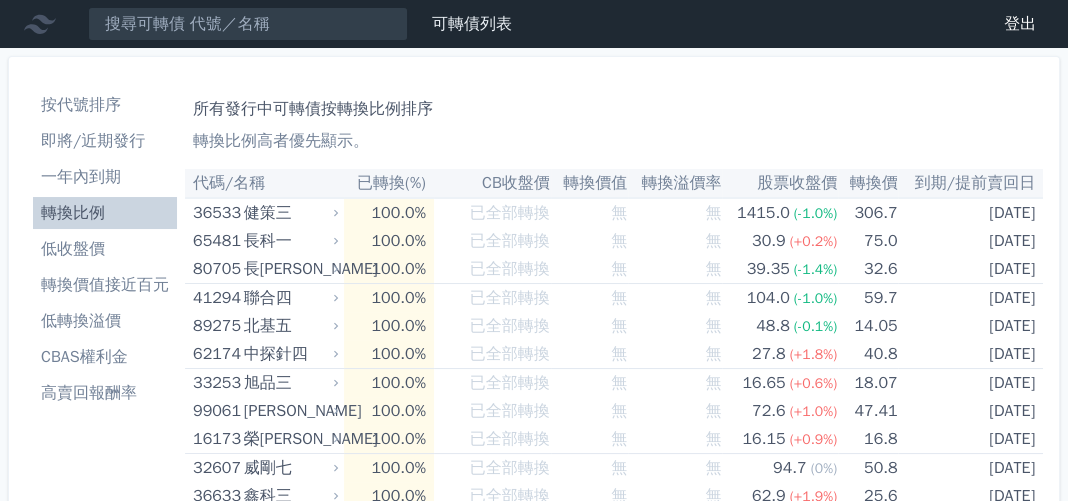 click on "按代號排序
即將/近期發行
一年內到期
轉換比例
低收盤價
轉換價值接近百元
低轉換溢價
CBAS權利金
高賣回報酬率" at bounding box center (105, 3347) 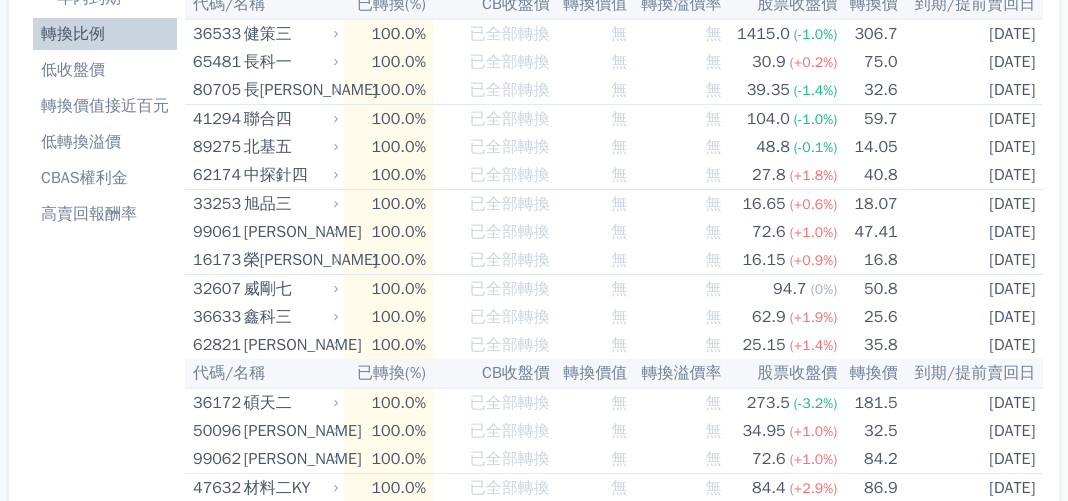 scroll, scrollTop: 99, scrollLeft: 0, axis: vertical 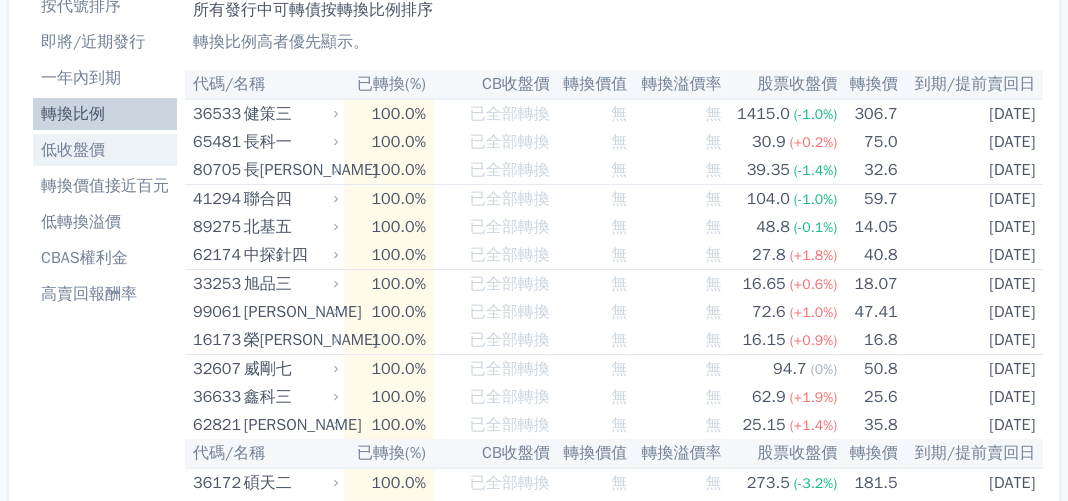 click on "低收盤價" at bounding box center (105, 150) 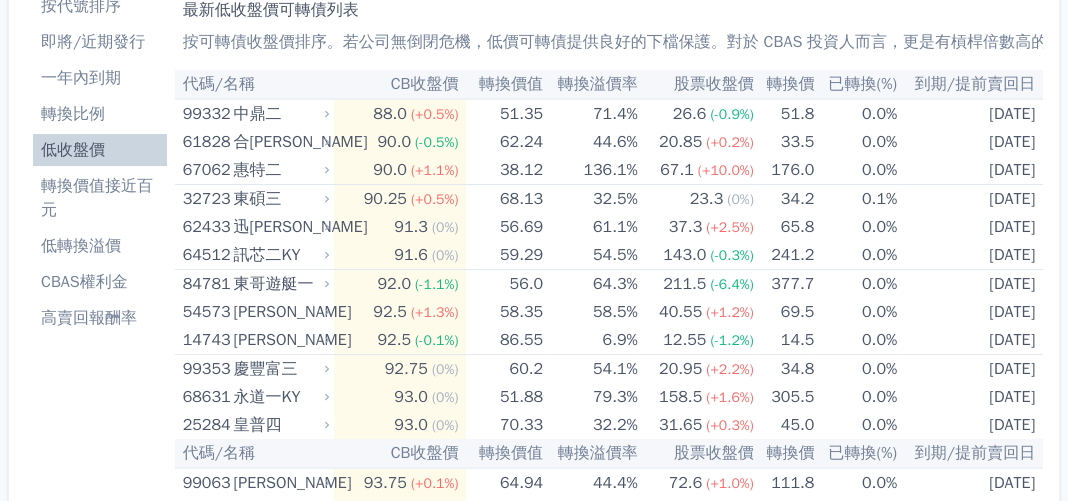 scroll, scrollTop: 0, scrollLeft: 0, axis: both 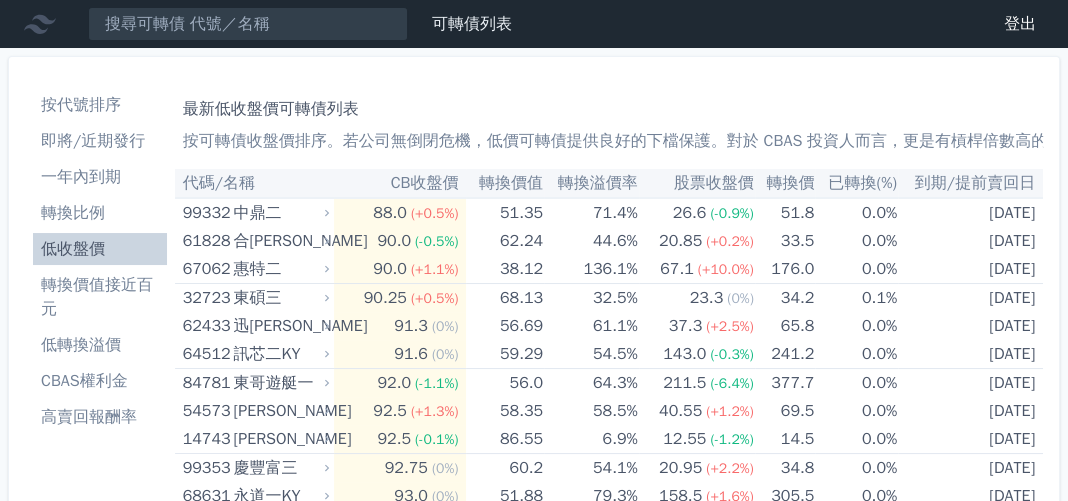 click on "CB收盤價" at bounding box center [400, 183] 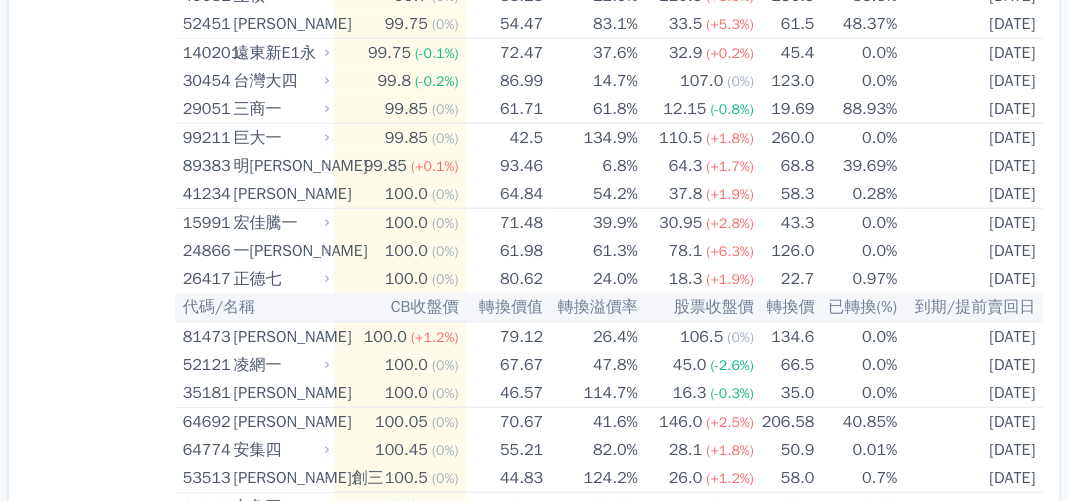 scroll, scrollTop: 3200, scrollLeft: 0, axis: vertical 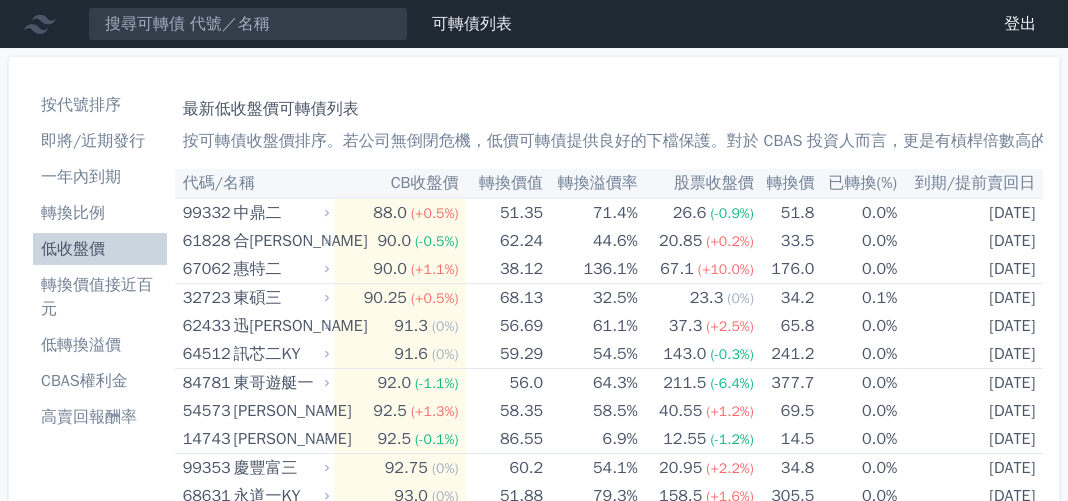 drag, startPoint x: 115, startPoint y: 412, endPoint x: 61, endPoint y: -74, distance: 488.99078 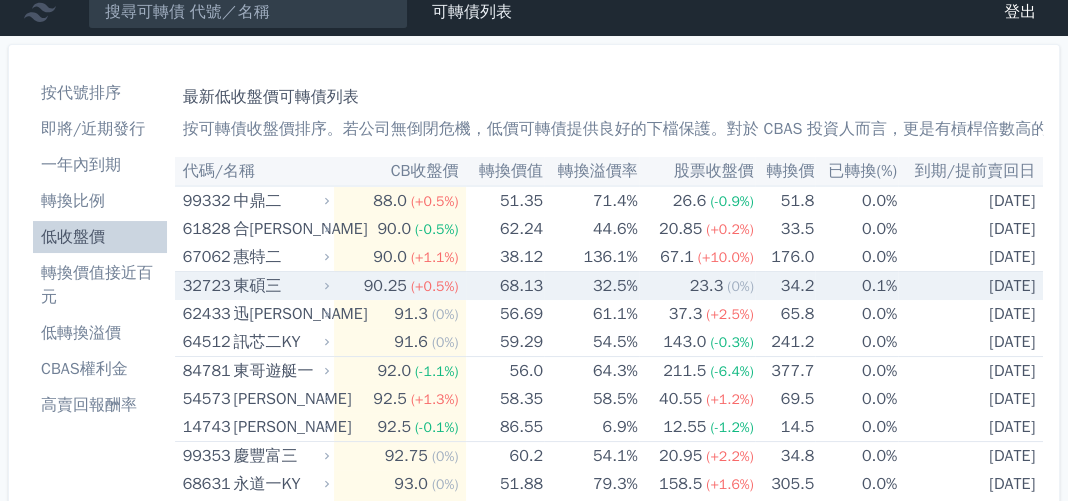 scroll, scrollTop: 0, scrollLeft: 0, axis: both 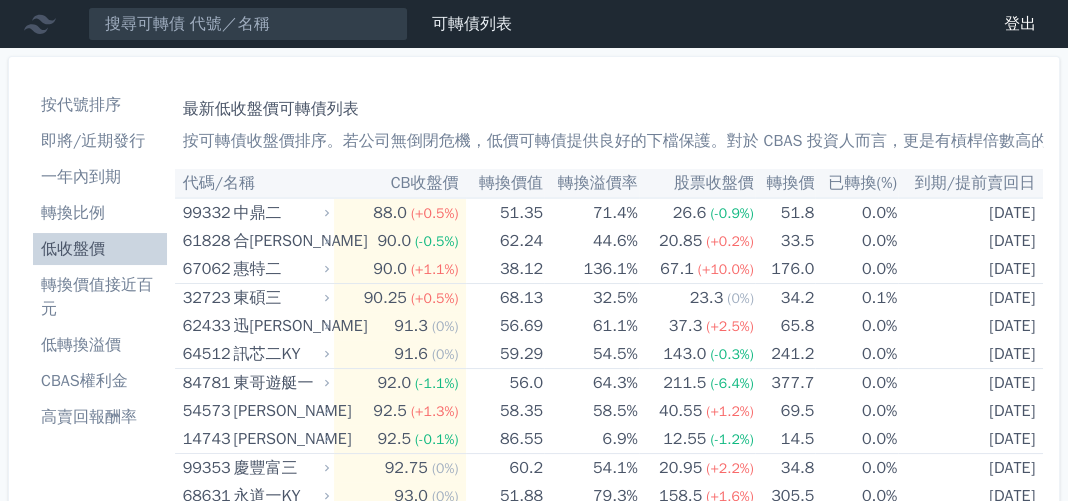 click on "最新低收盤價可轉債列表
按可轉債收盤價排序。若公司無倒閉危機，低價可轉債提供良好的下檔保護。對於 CBAS 投資人而言，更是有槓桿倍數高的優點。" at bounding box center [609, 121] 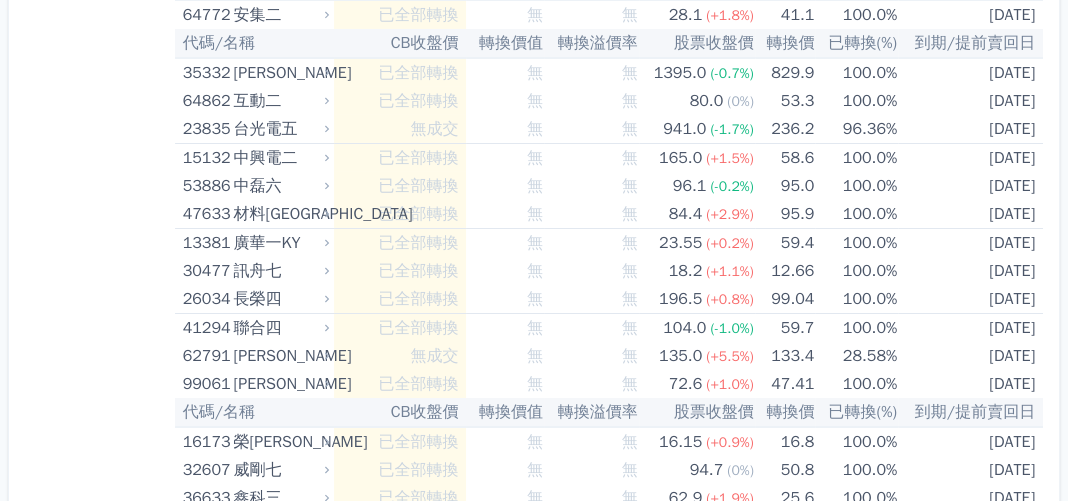 scroll, scrollTop: 10700, scrollLeft: 0, axis: vertical 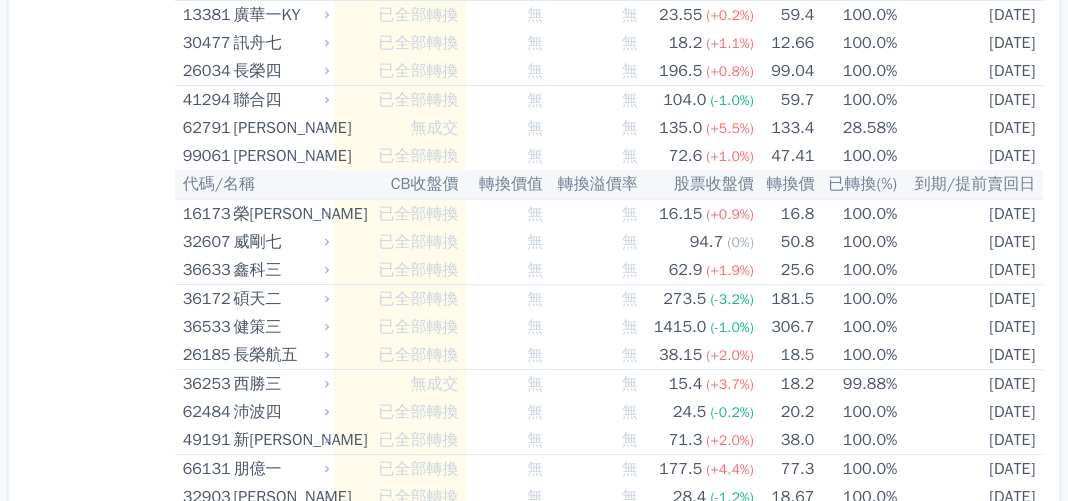 click on "按代號排序
即將/近期發行
一年內到期
轉換比例
低收盤價
轉換價值接近百元
低轉換溢價
CBAS權利金
高賣回報酬率" at bounding box center [100, -4600] 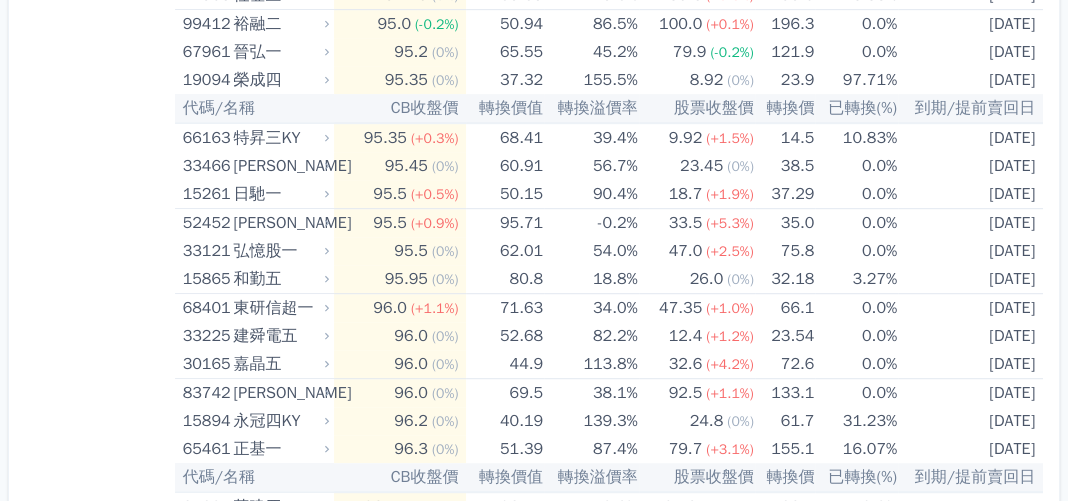 scroll, scrollTop: 0, scrollLeft: 0, axis: both 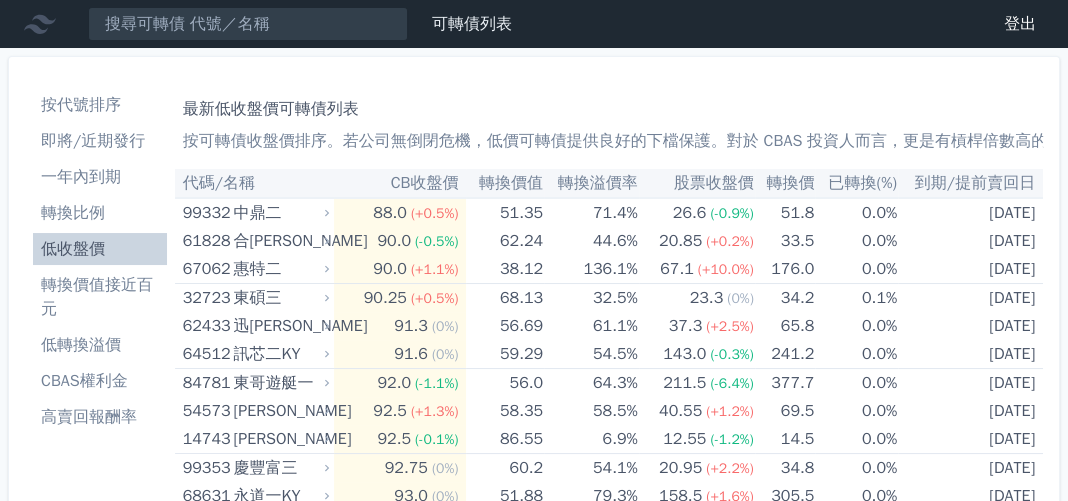drag, startPoint x: 84, startPoint y: 420, endPoint x: 107, endPoint y: -19, distance: 439.60208 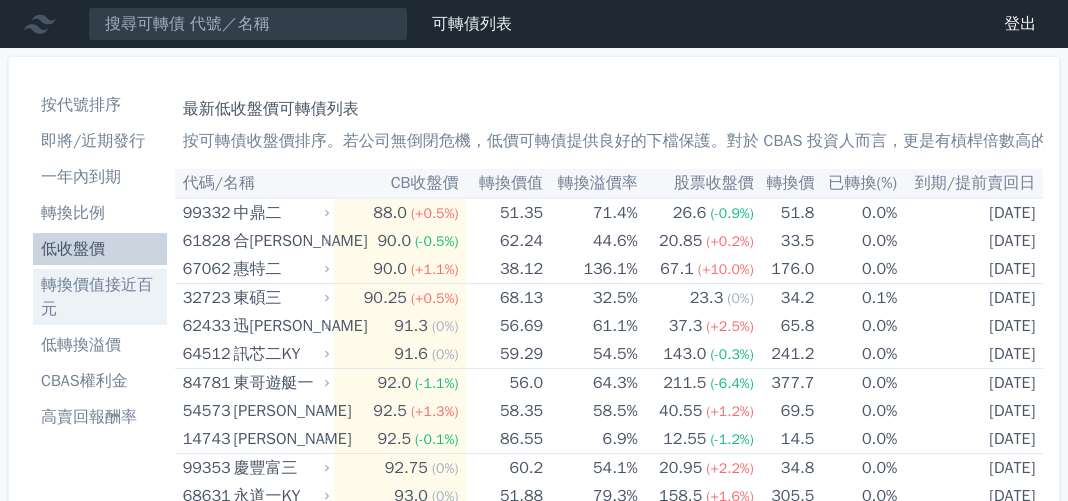 click on "轉換價值接近百元" at bounding box center [100, 297] 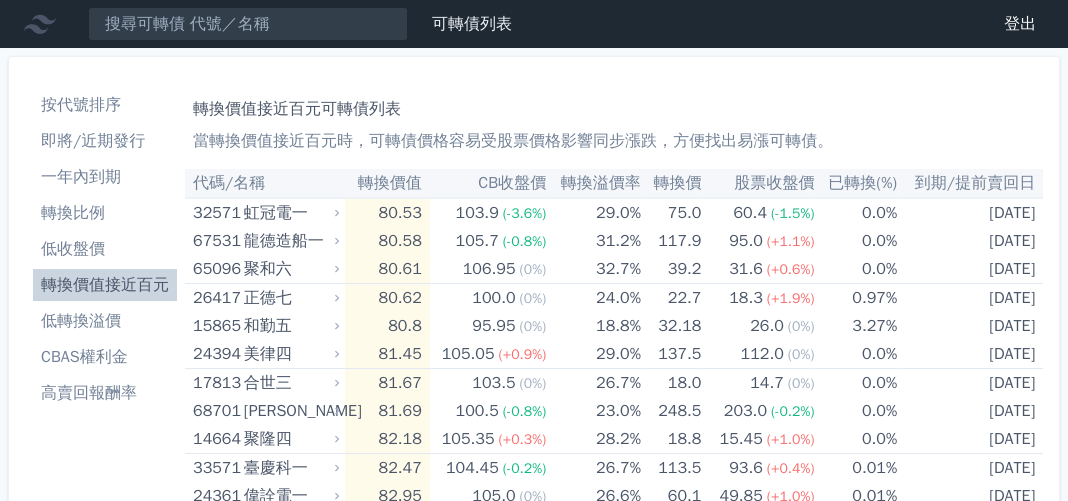 click on "轉換價值接近百元" at bounding box center [105, 285] 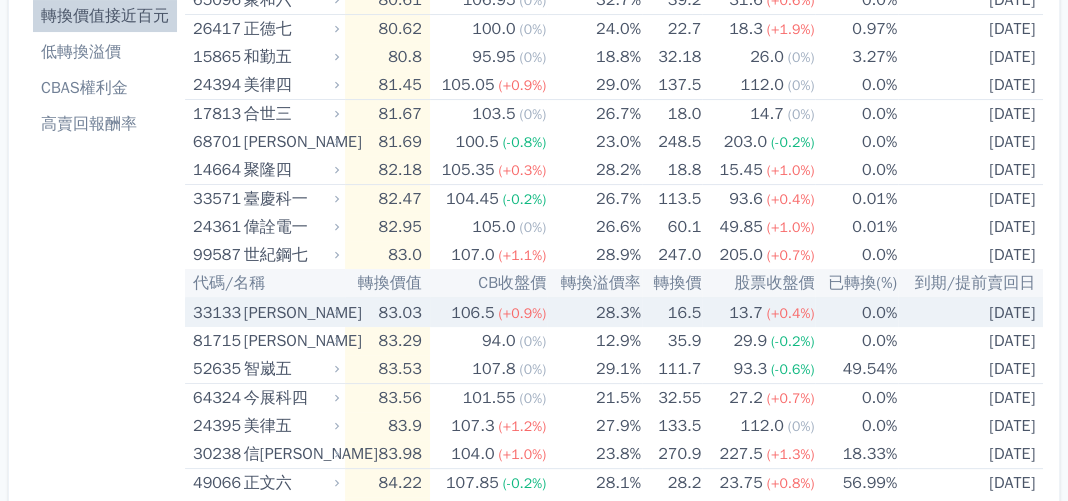 scroll, scrollTop: 200, scrollLeft: 0, axis: vertical 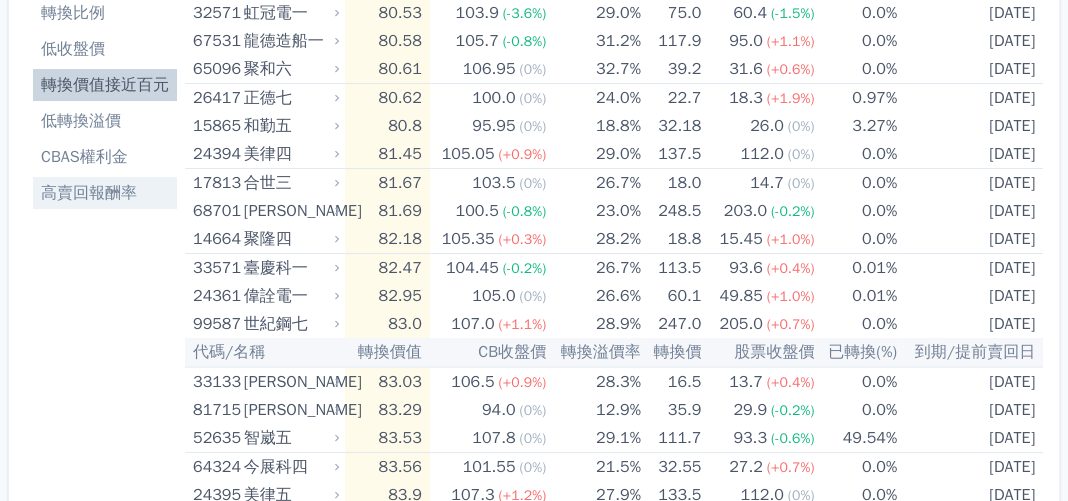 click on "高賣回報酬率" at bounding box center (105, 193) 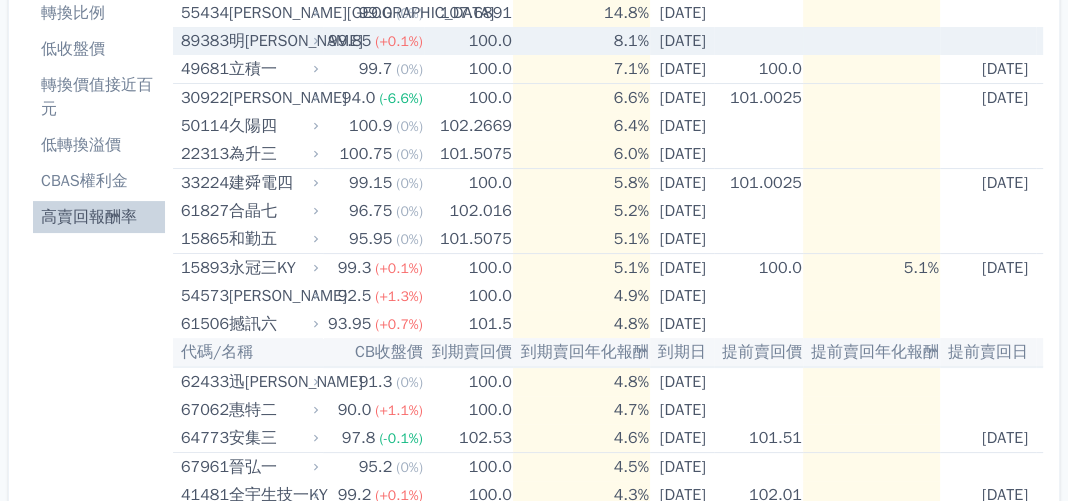 scroll, scrollTop: 0, scrollLeft: 0, axis: both 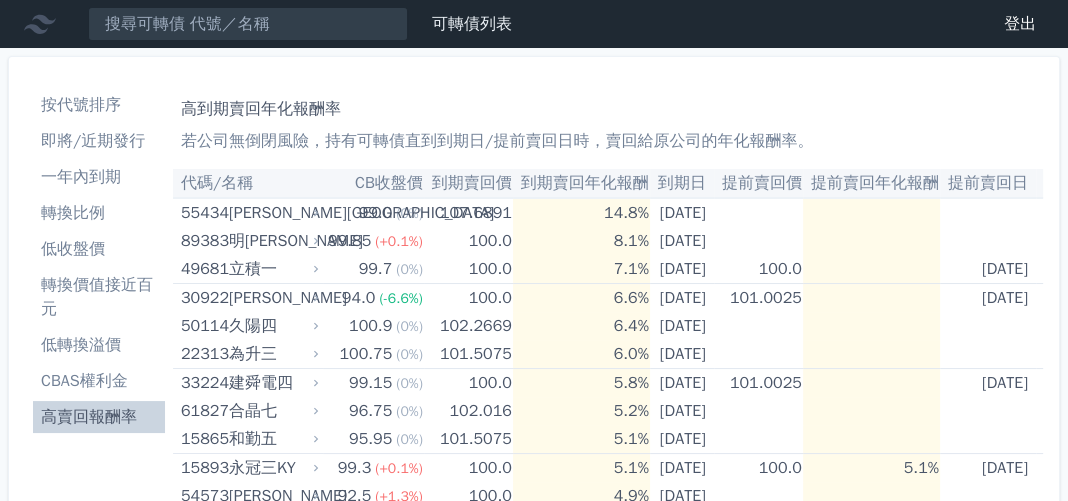 click on "按代號排序
即將/近期發行
一年內到期
轉換比例
低收盤價
轉換價值接近百元
低轉換溢價
CBAS權利金
高賣回報酬率" at bounding box center [99, 1275] 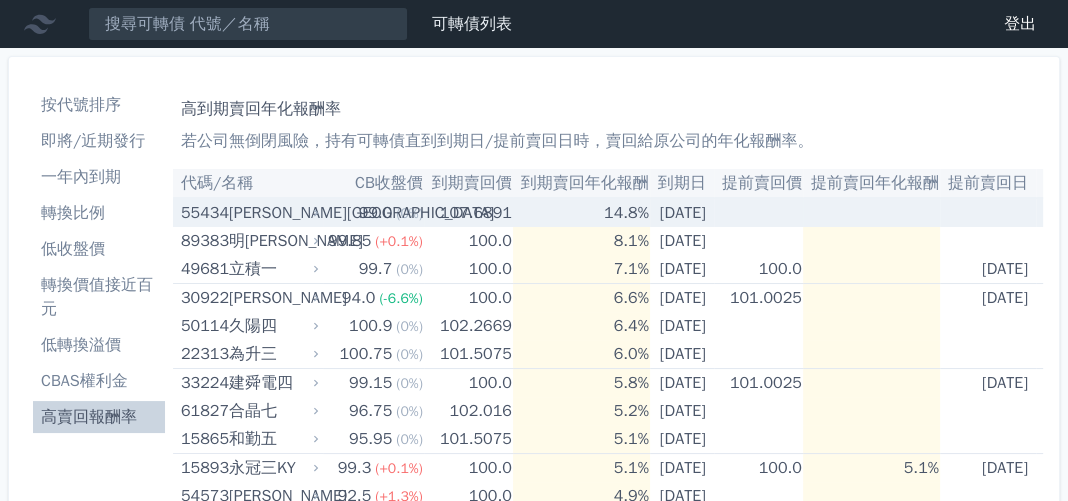 click at bounding box center (758, 212) 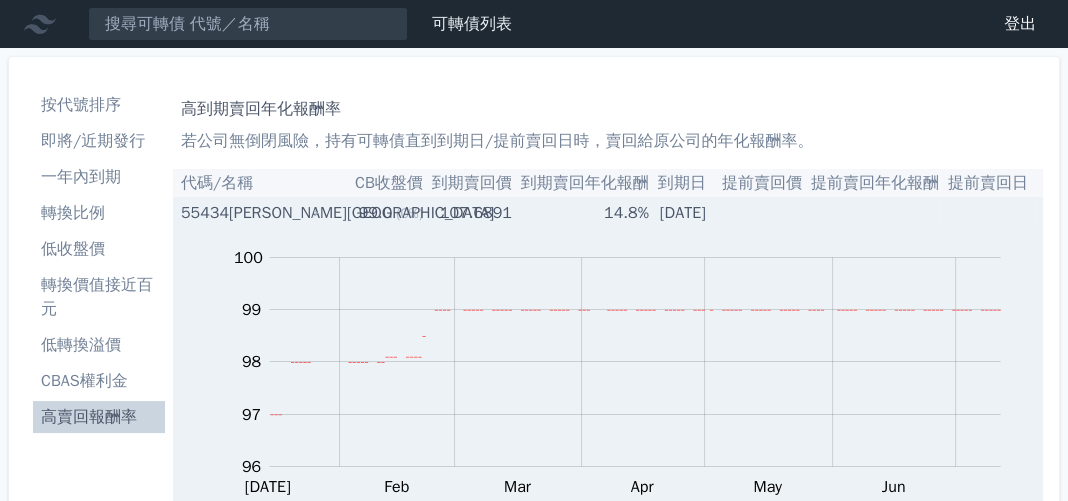 click at bounding box center [758, 212] 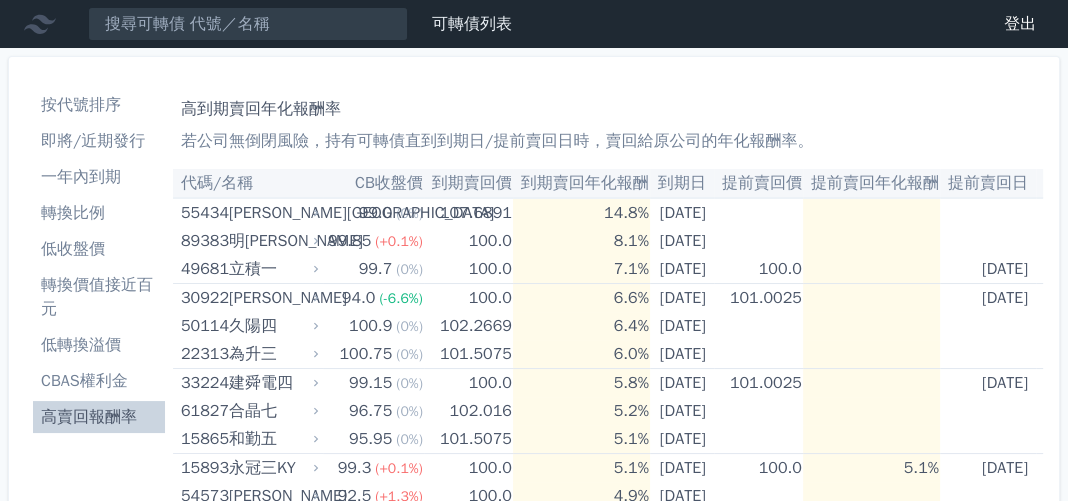 click on "到期賣回價" at bounding box center [468, 183] 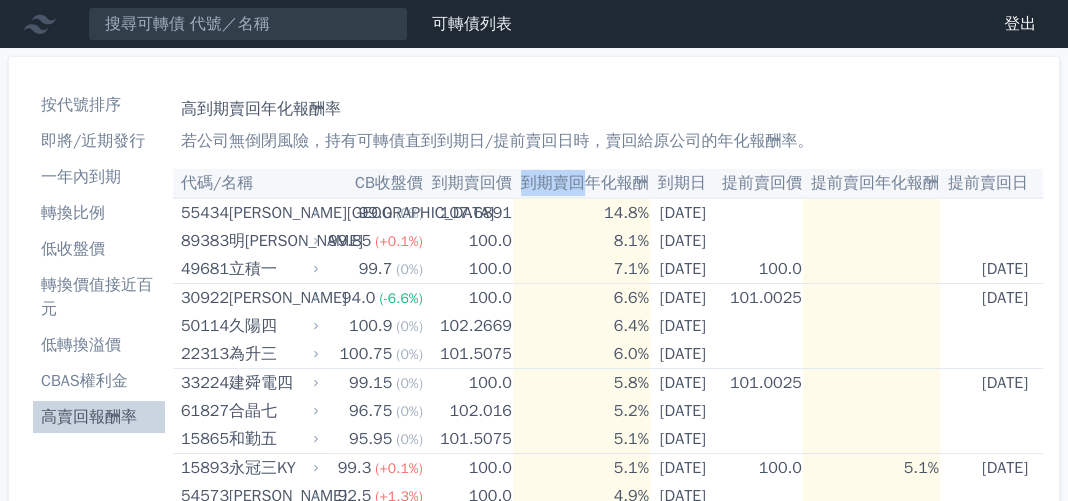 drag, startPoint x: 510, startPoint y: 184, endPoint x: 579, endPoint y: 183, distance: 69.00725 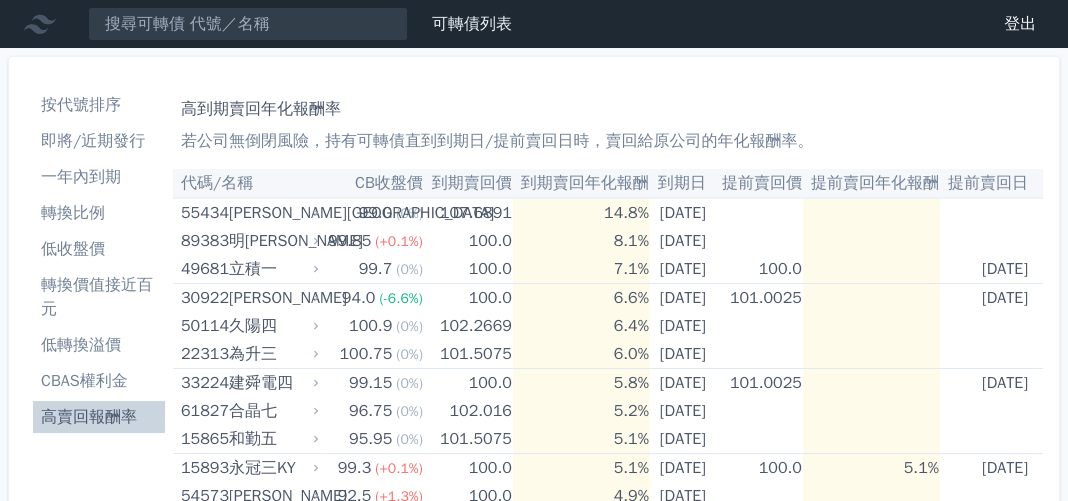 drag, startPoint x: 579, startPoint y: 183, endPoint x: 435, endPoint y: 182, distance: 144.00348 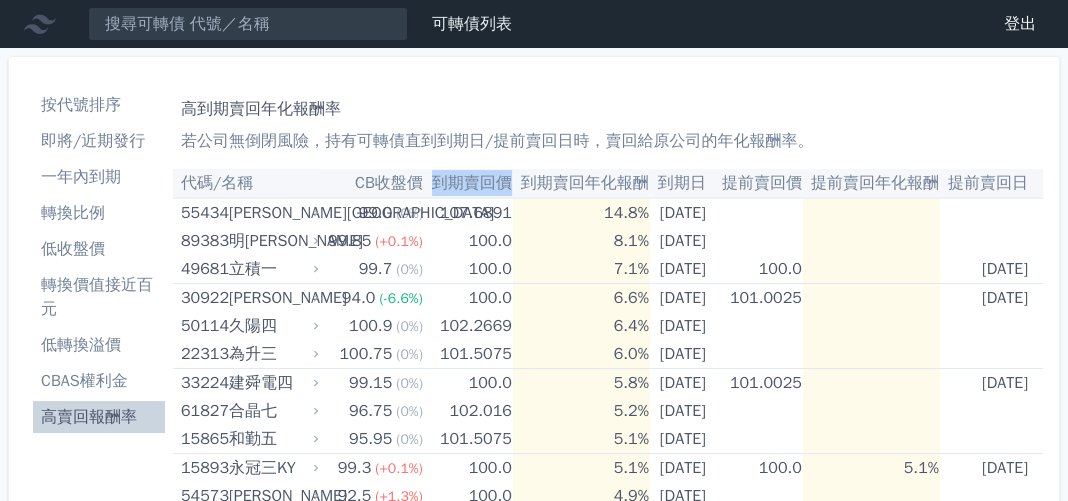 drag, startPoint x: 423, startPoint y: 184, endPoint x: 498, endPoint y: 180, distance: 75.10659 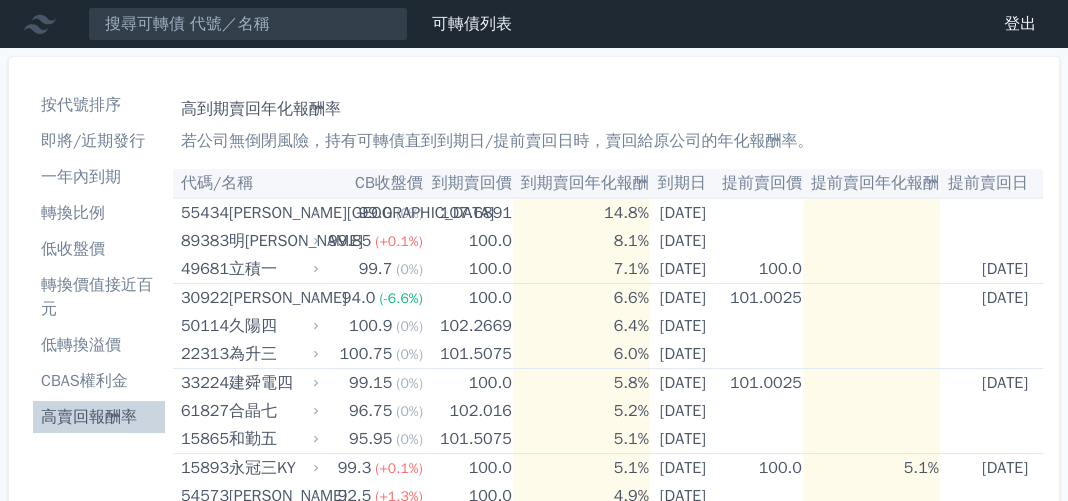 click on "高到期賣回年化報酬率" at bounding box center [608, 109] 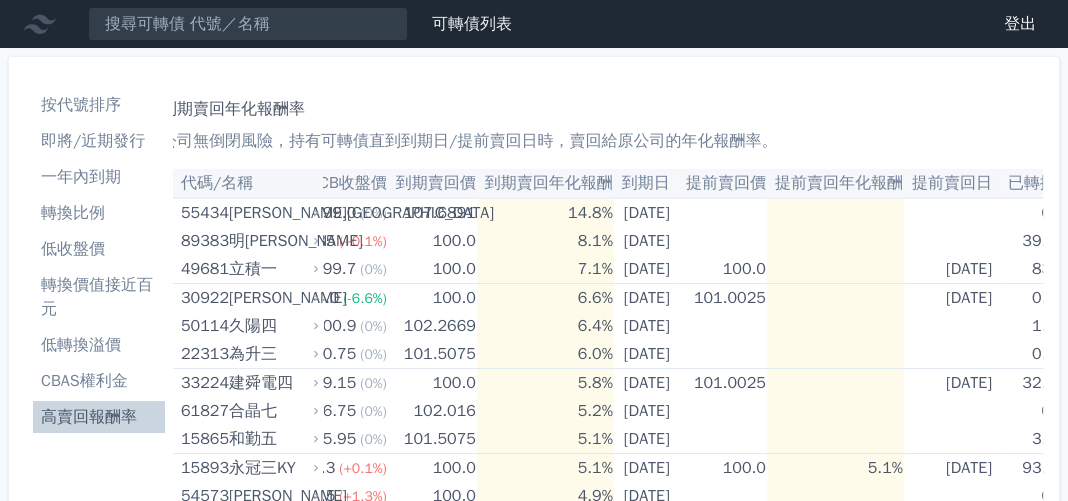 scroll, scrollTop: 0, scrollLeft: 0, axis: both 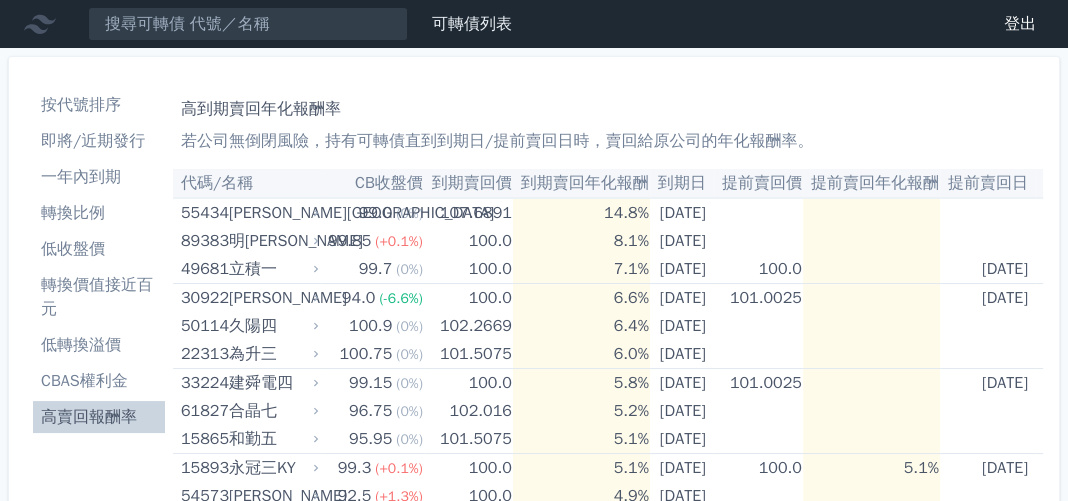 drag, startPoint x: 673, startPoint y: 114, endPoint x: 557, endPoint y: 135, distance: 117.88554 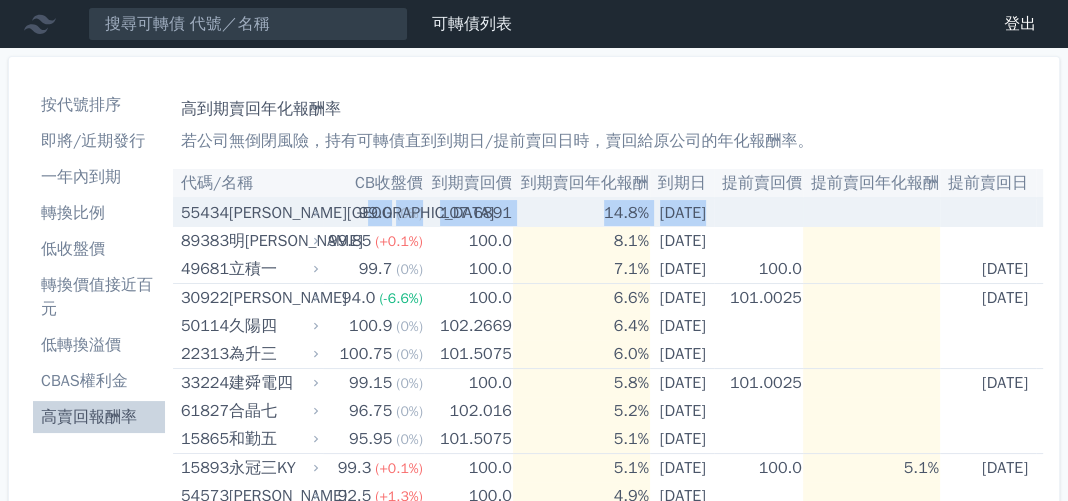drag, startPoint x: 754, startPoint y: 204, endPoint x: 360, endPoint y: 219, distance: 394.28543 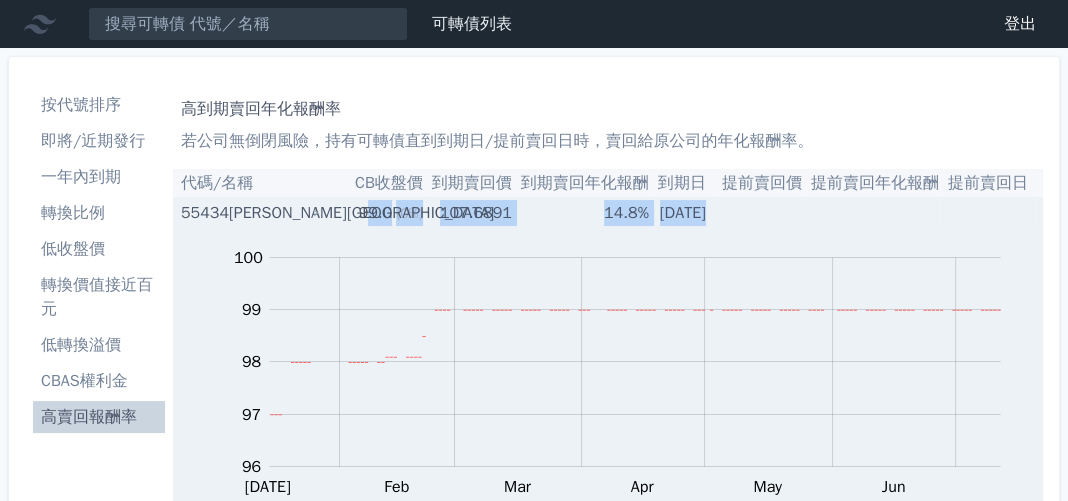 click on "99.0" at bounding box center (376, 213) 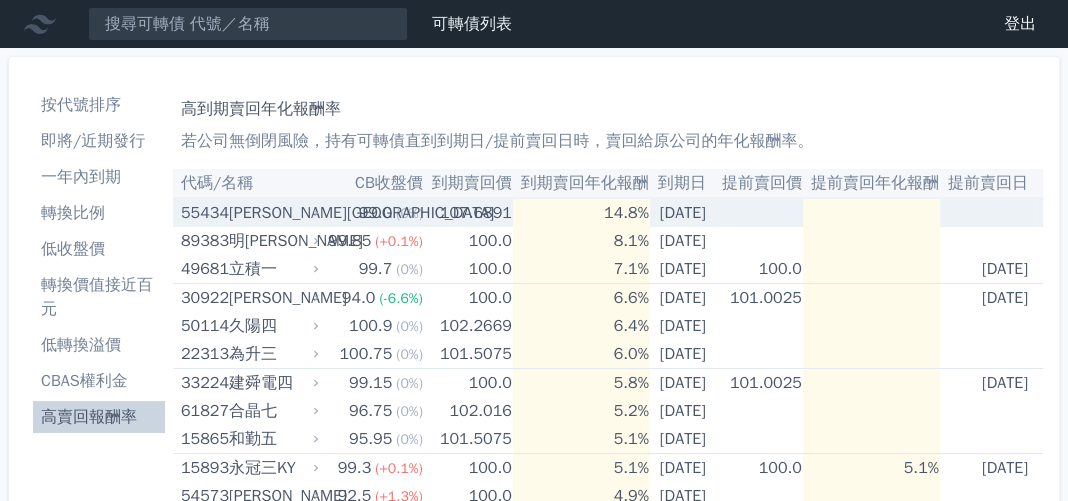 click on "99.0 (0%)" at bounding box center (373, 212) 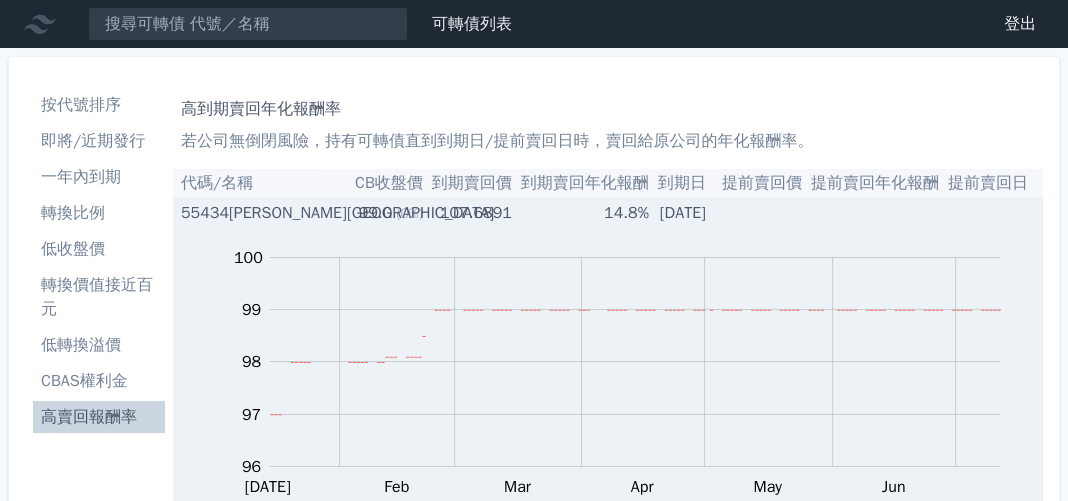 click on "99.0 (0%)" at bounding box center [373, 212] 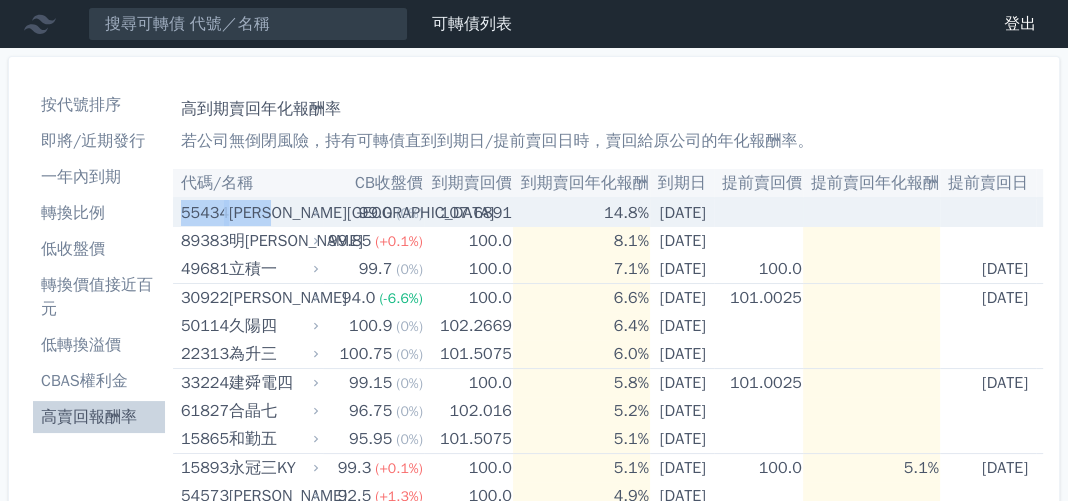 drag, startPoint x: 173, startPoint y: 210, endPoint x: 296, endPoint y: 217, distance: 123.19903 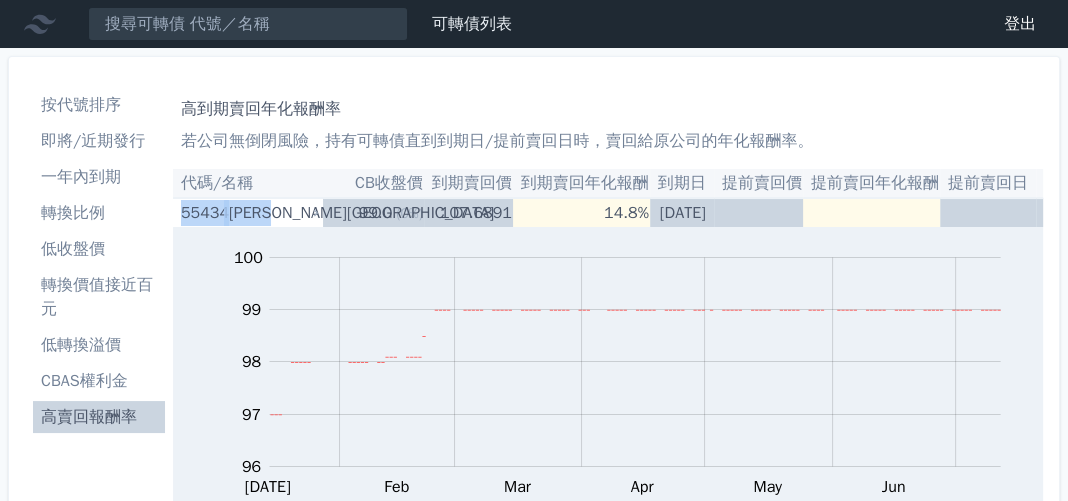 copy on "55434
[PERSON_NAME][GEOGRAPHIC_DATA]" 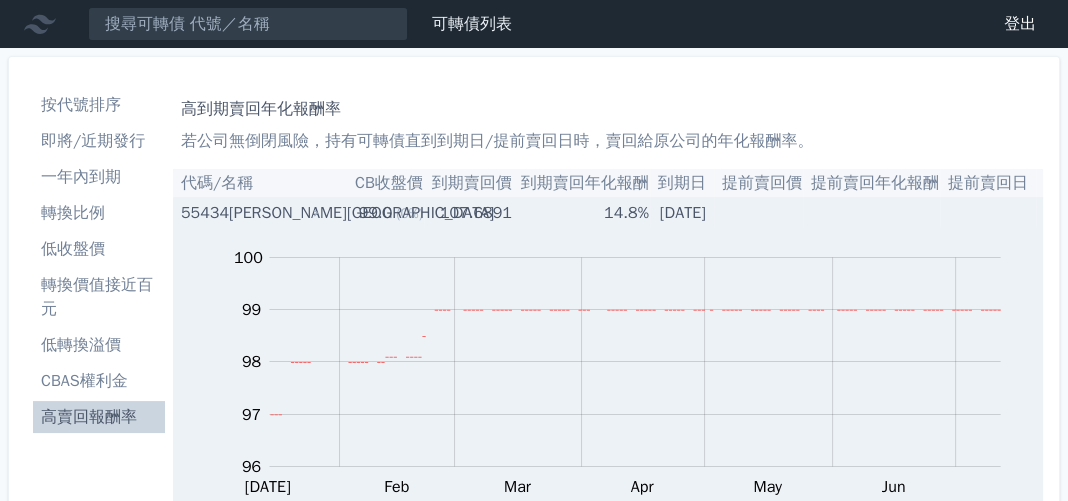 click 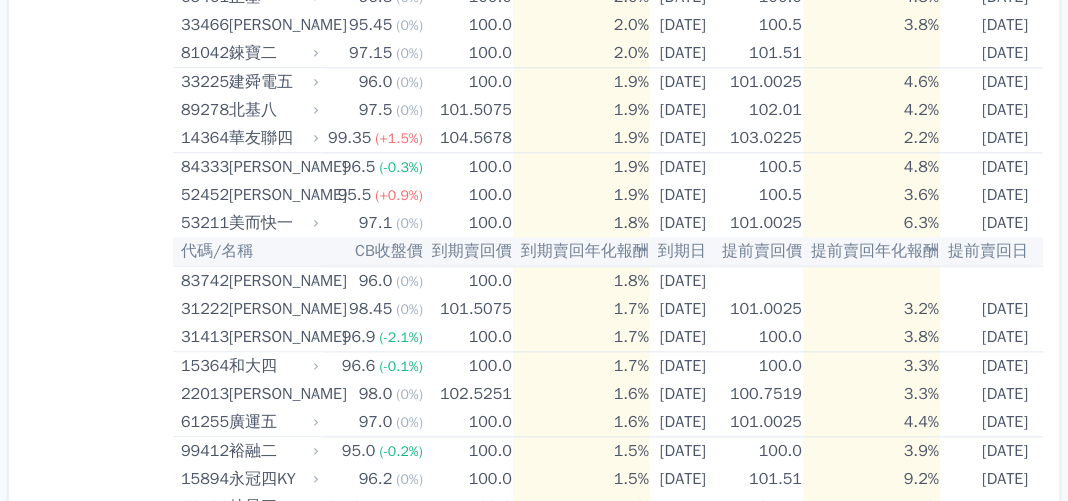 scroll, scrollTop: 2003, scrollLeft: 0, axis: vertical 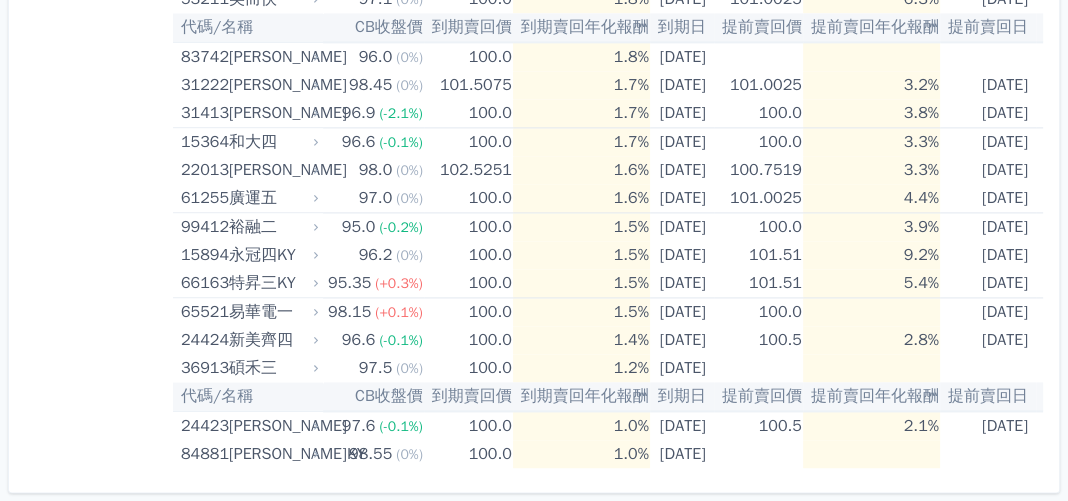 drag, startPoint x: 687, startPoint y: 138, endPoint x: 527, endPoint y: 458, distance: 357.77087 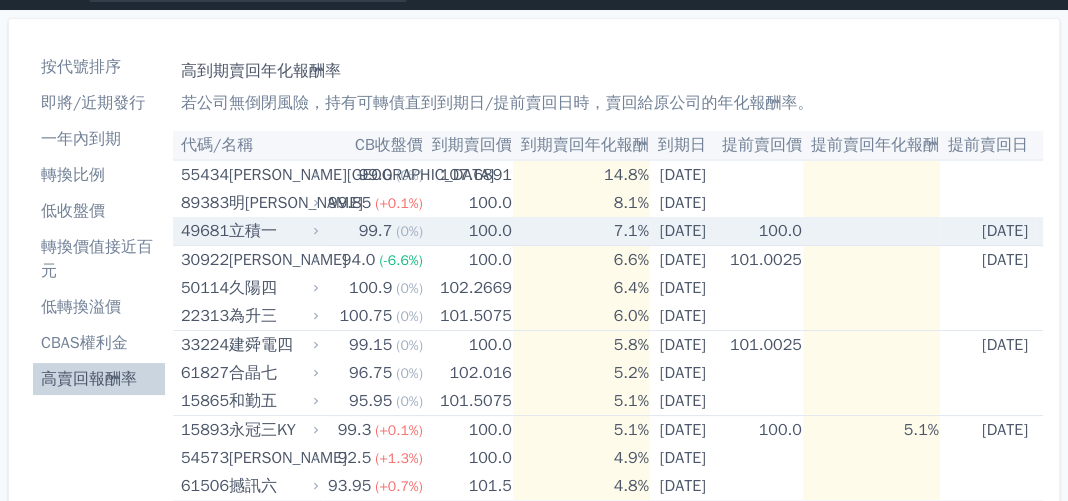 scroll, scrollTop: 0, scrollLeft: 0, axis: both 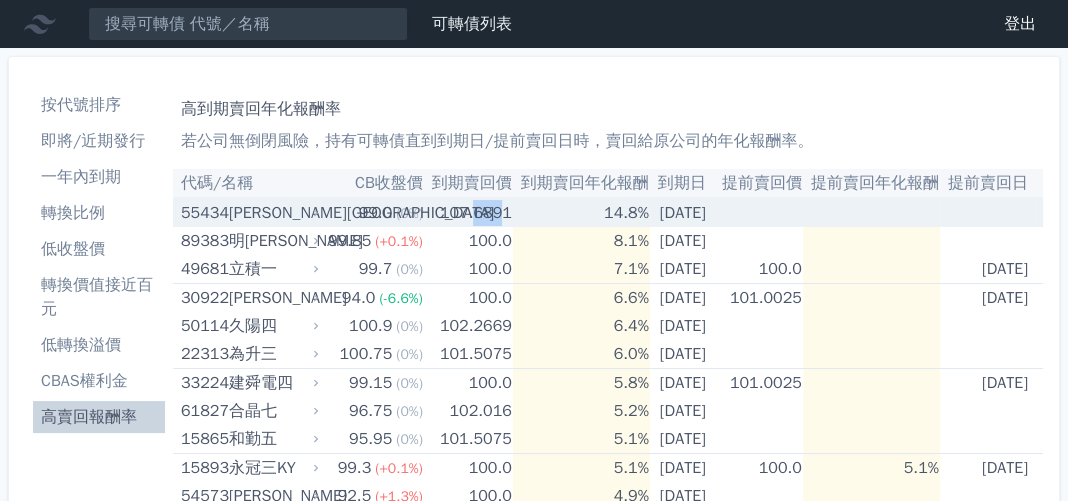 drag, startPoint x: 496, startPoint y: 215, endPoint x: 470, endPoint y: 218, distance: 26.172504 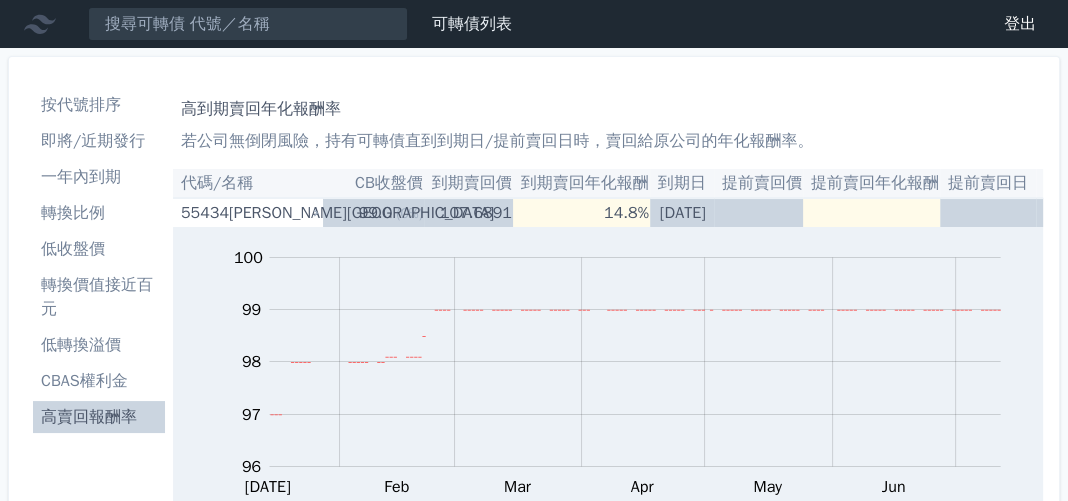 drag, startPoint x: 470, startPoint y: 218, endPoint x: 458, endPoint y: 216, distance: 12.165525 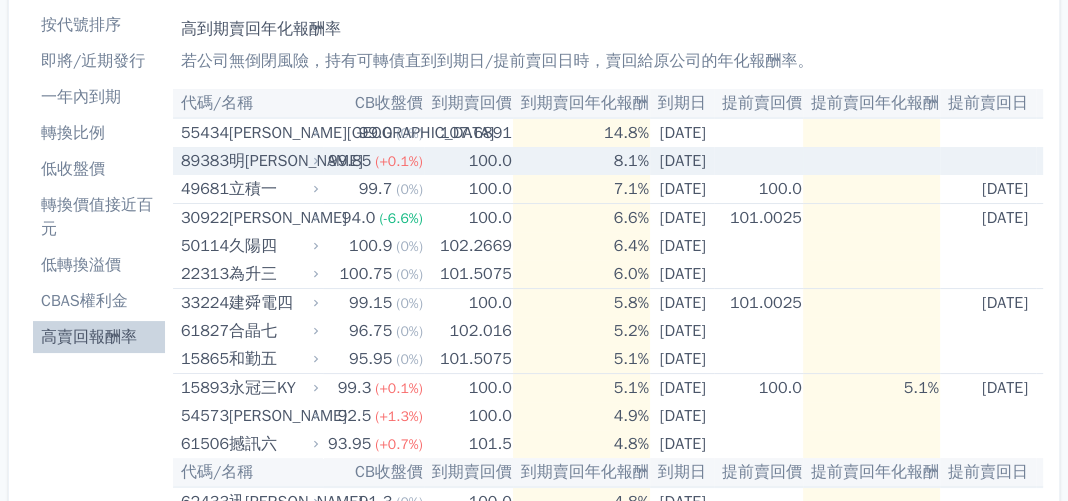 scroll, scrollTop: 0, scrollLeft: 0, axis: both 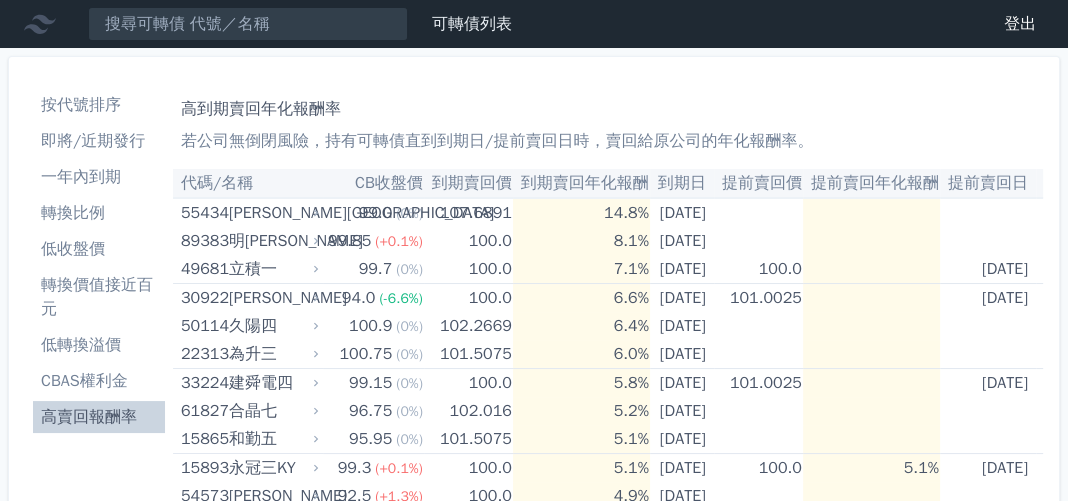 click on "高到期賣回年化報酬率" at bounding box center (608, 109) 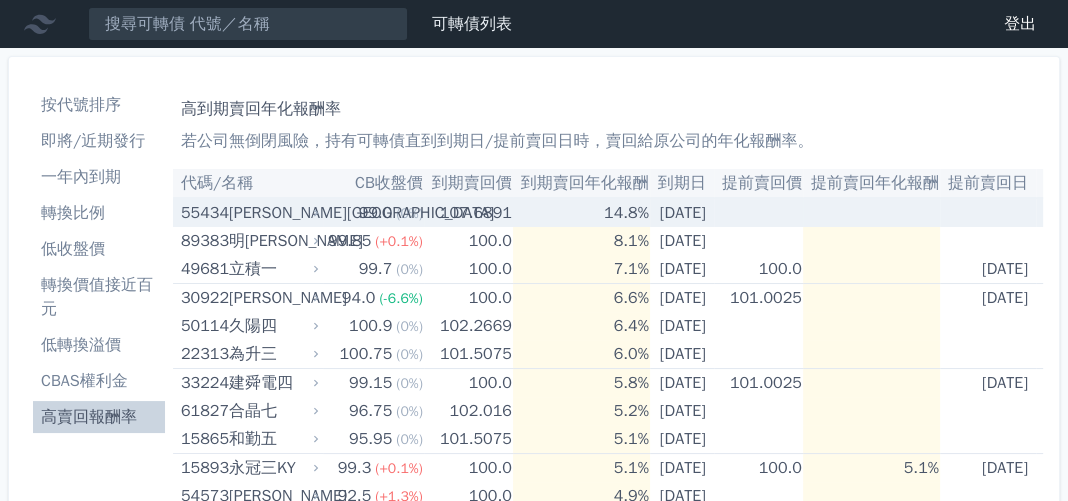 click on "(0%)" at bounding box center (409, 213) 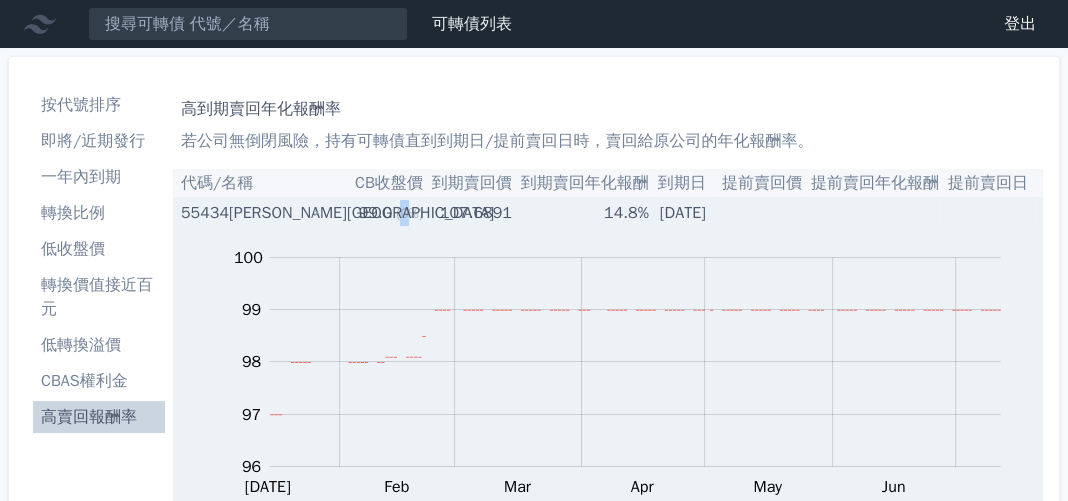 click on "(0%)" at bounding box center (409, 213) 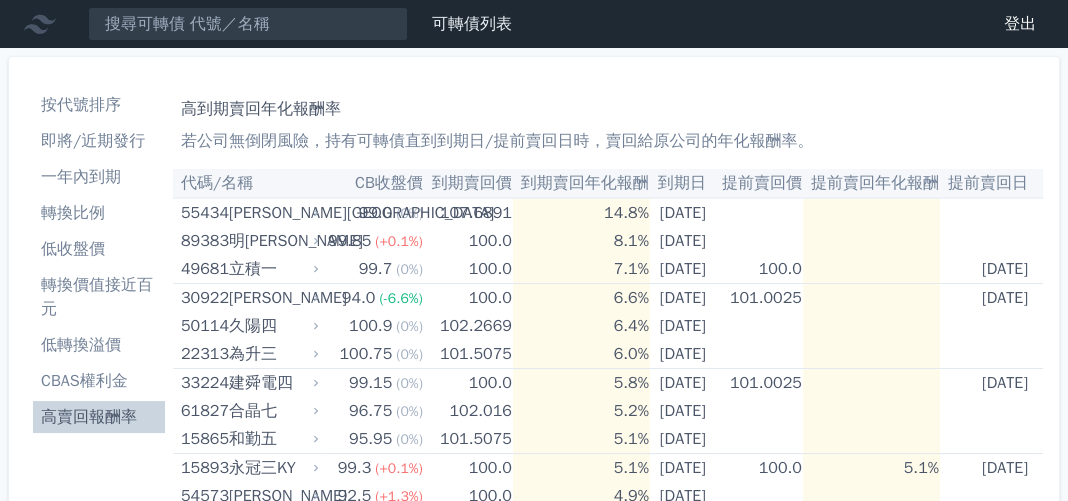 click on "高到期賣回年化報酬率" at bounding box center [608, 109] 